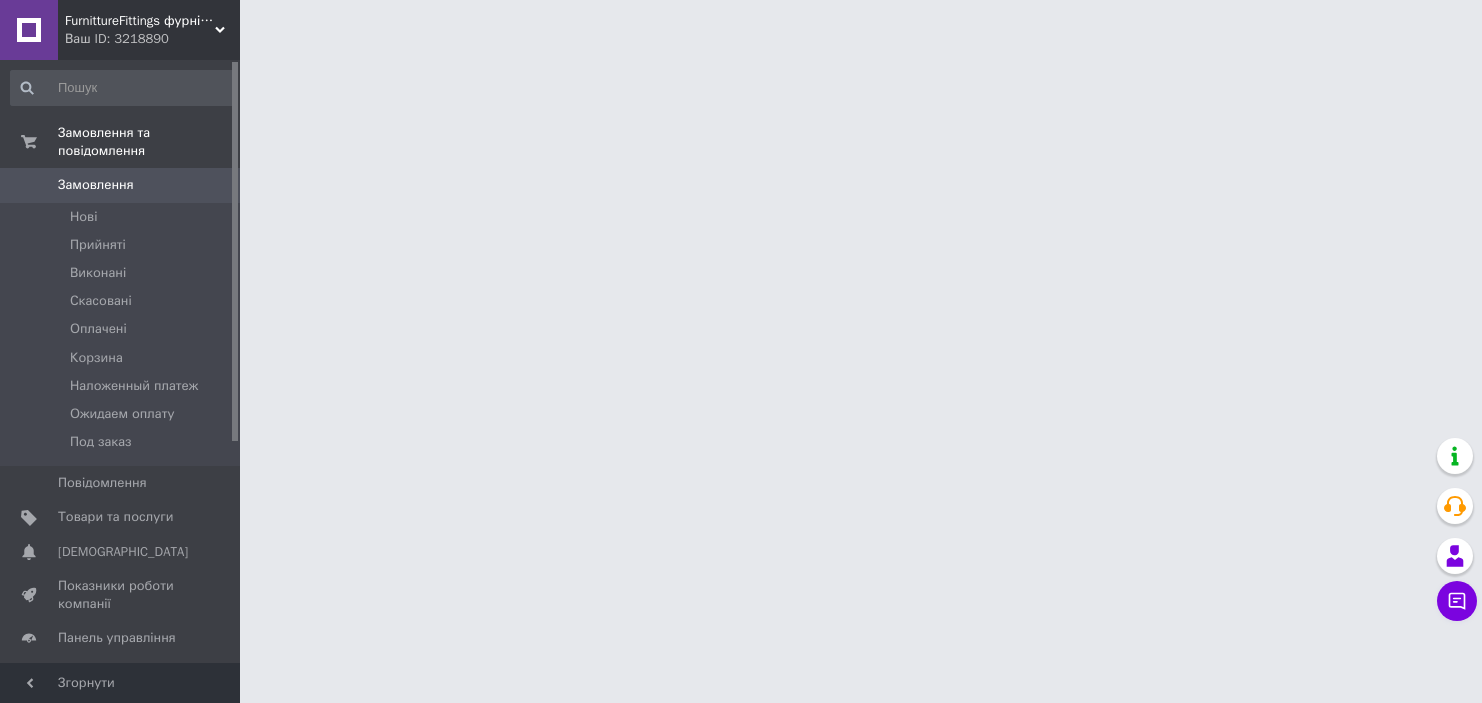 scroll, scrollTop: 0, scrollLeft: 0, axis: both 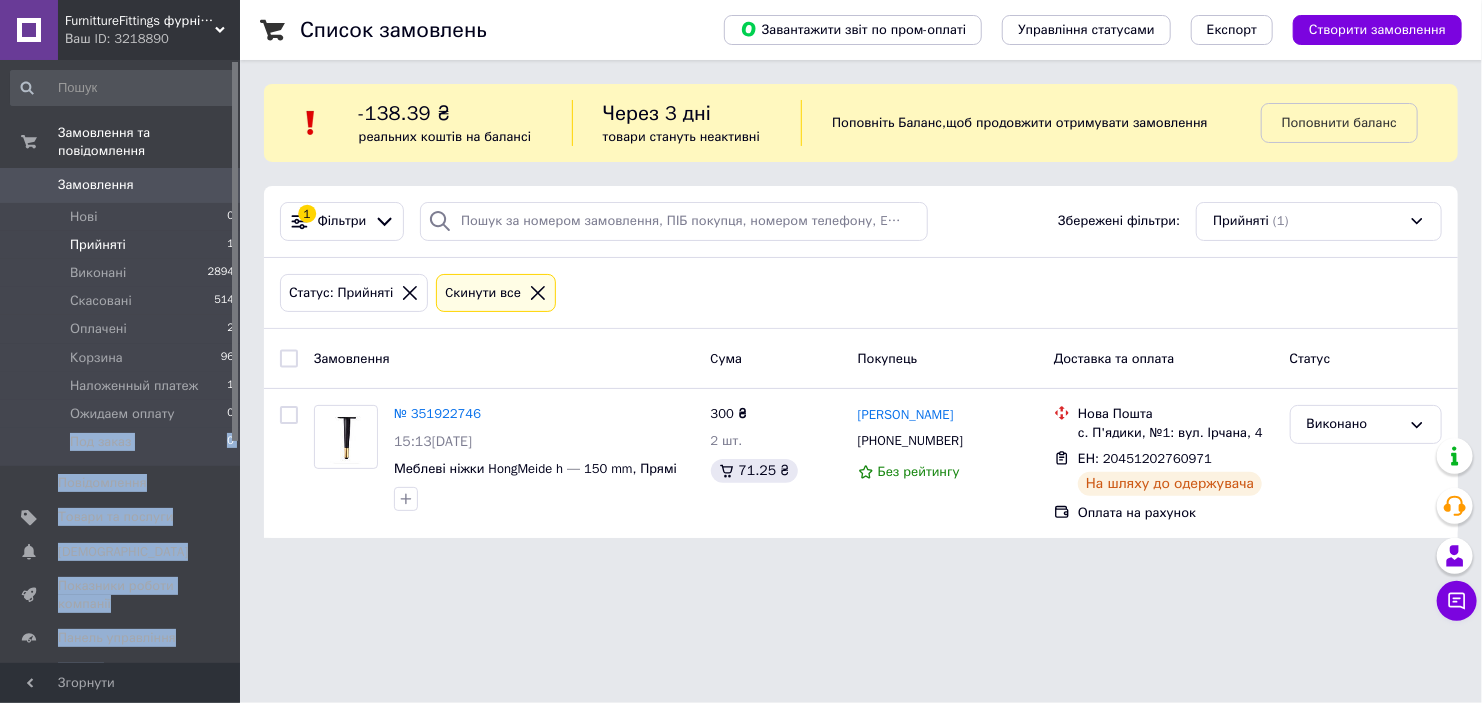 drag, startPoint x: 239, startPoint y: 394, endPoint x: 236, endPoint y: 404, distance: 10.440307 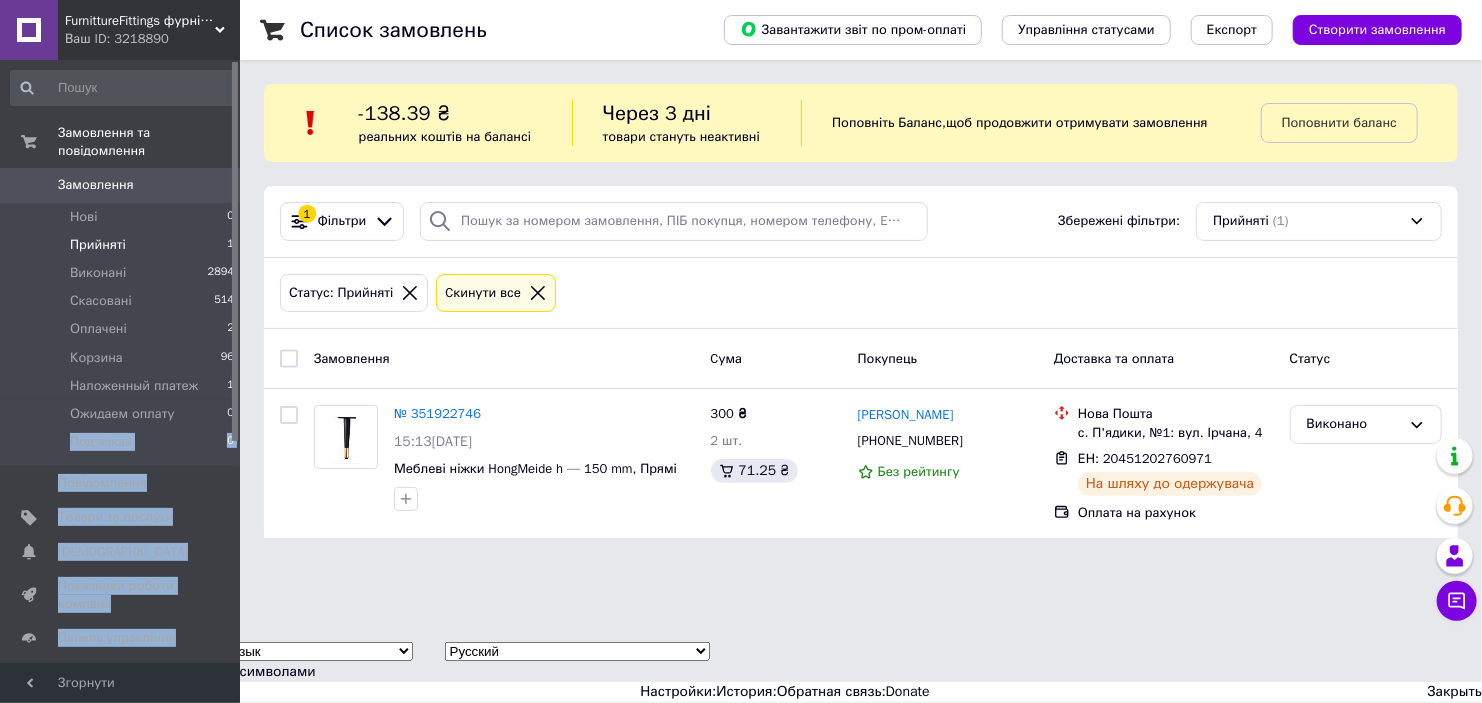 click at bounding box center [235, 251] 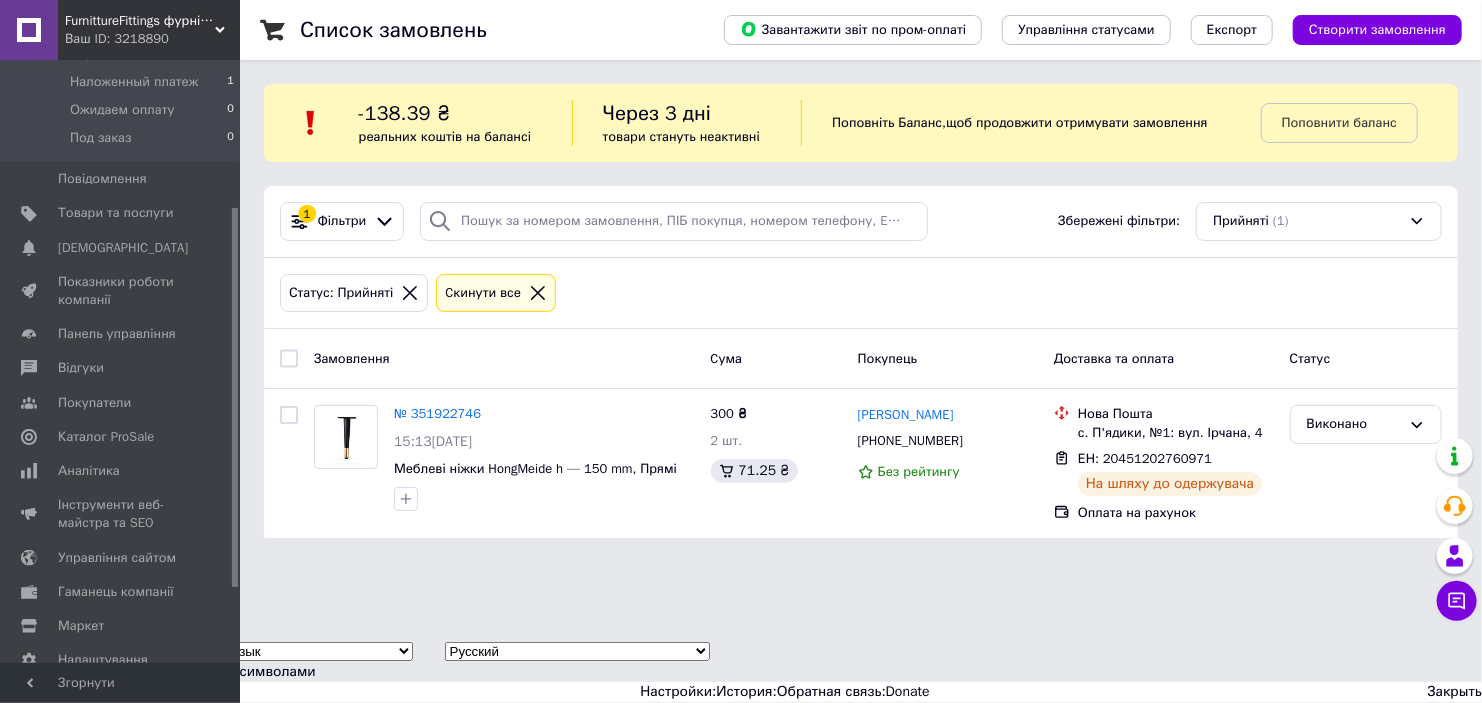scroll, scrollTop: 352, scrollLeft: 0, axis: vertical 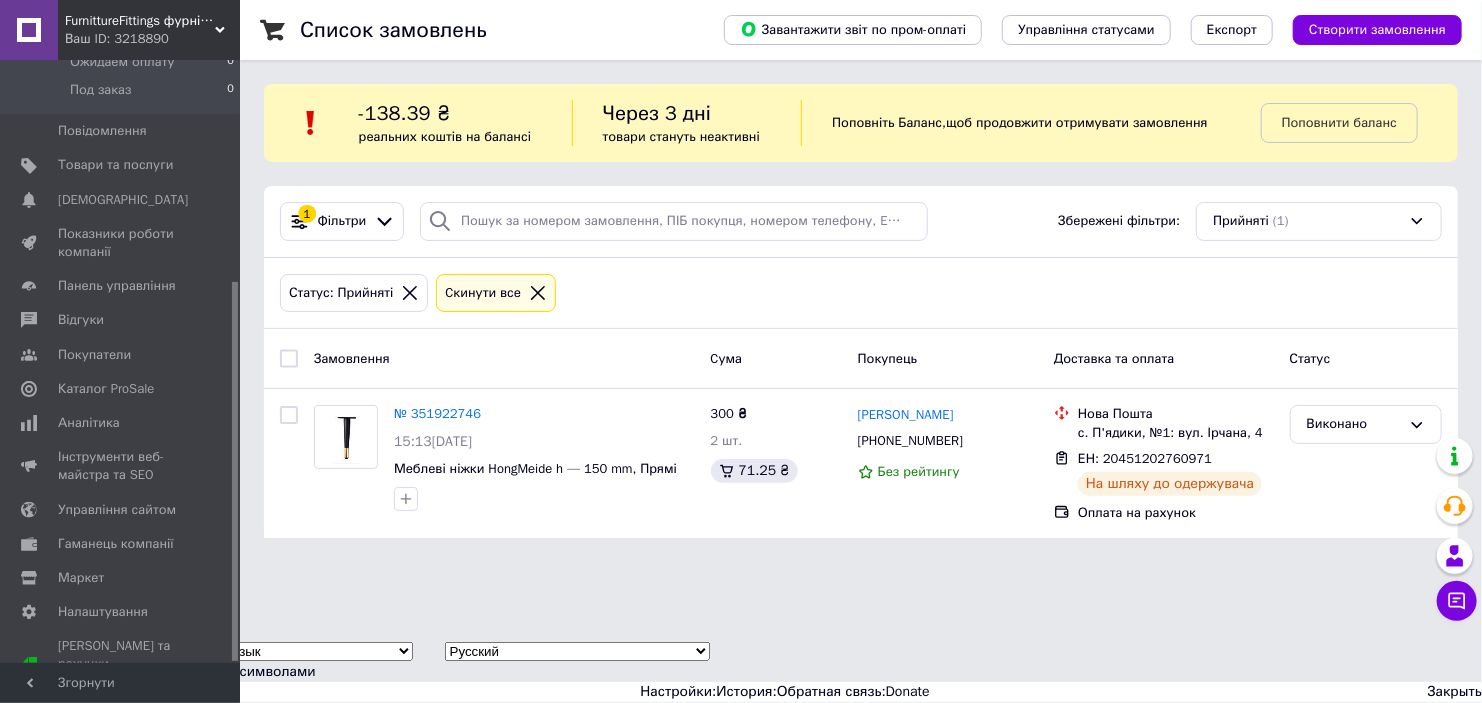 drag, startPoint x: 236, startPoint y: 404, endPoint x: 231, endPoint y: 668, distance: 264.04733 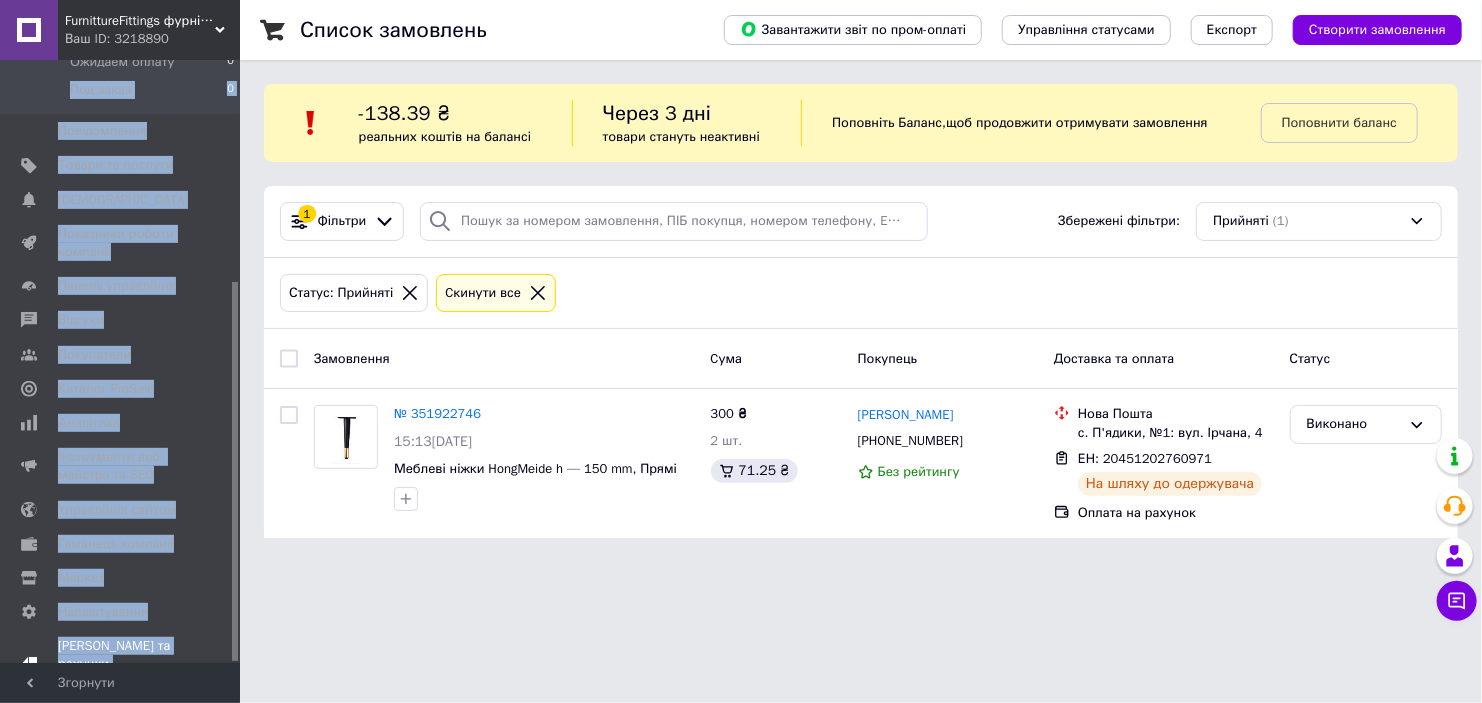 click on "Тарифи та рахунки Prom топ" at bounding box center [121, 664] 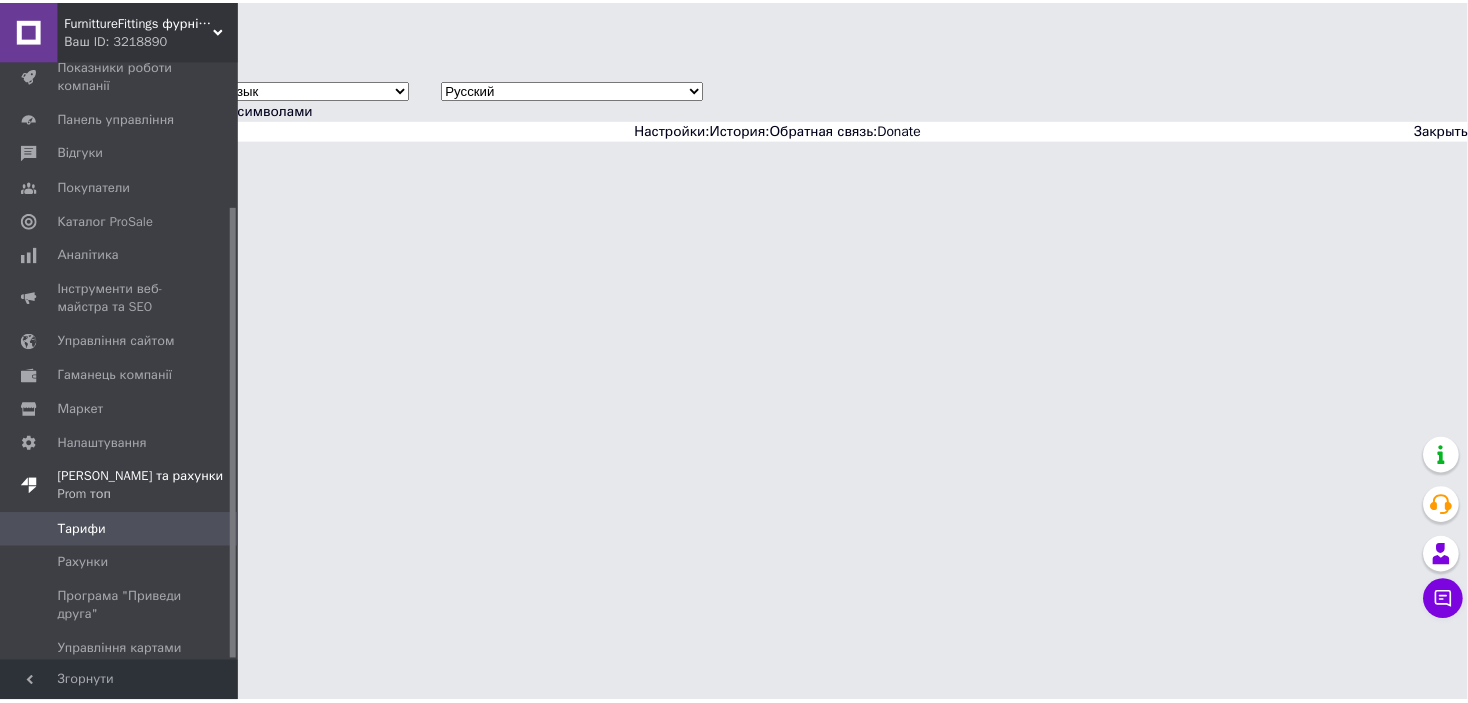 scroll, scrollTop: 192, scrollLeft: 0, axis: vertical 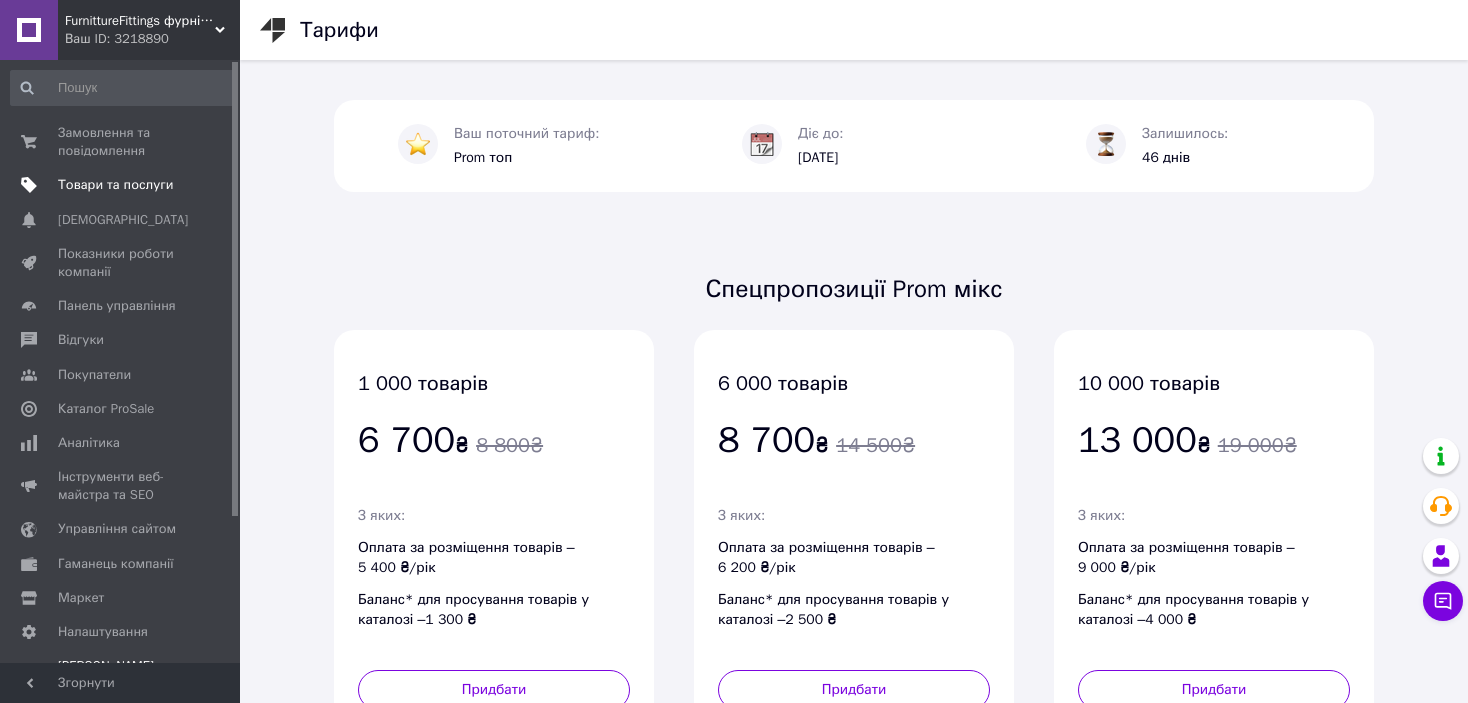 drag, startPoint x: 236, startPoint y: 440, endPoint x: 238, endPoint y: 196, distance: 244.0082 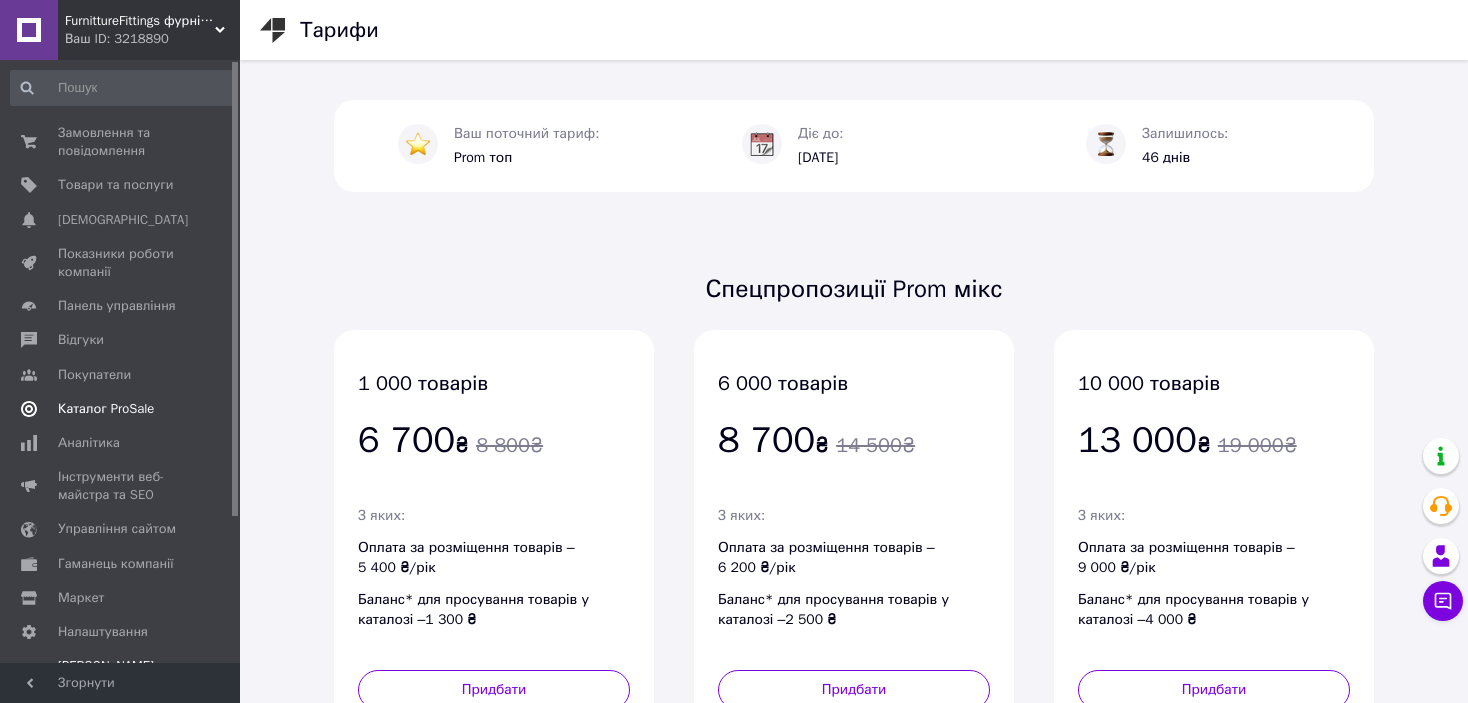 click on "Каталог ProSale" at bounding box center (106, 409) 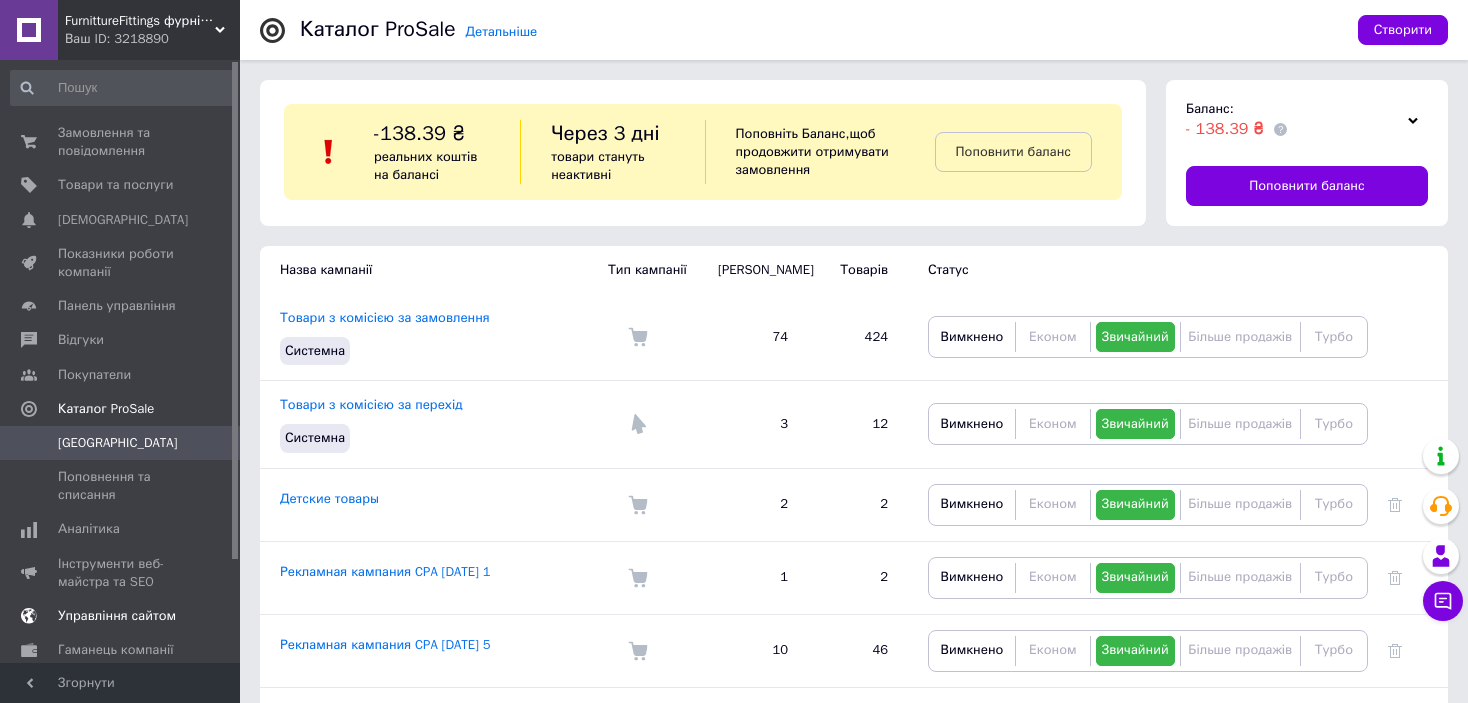 click on "Управління сайтом" at bounding box center (117, 616) 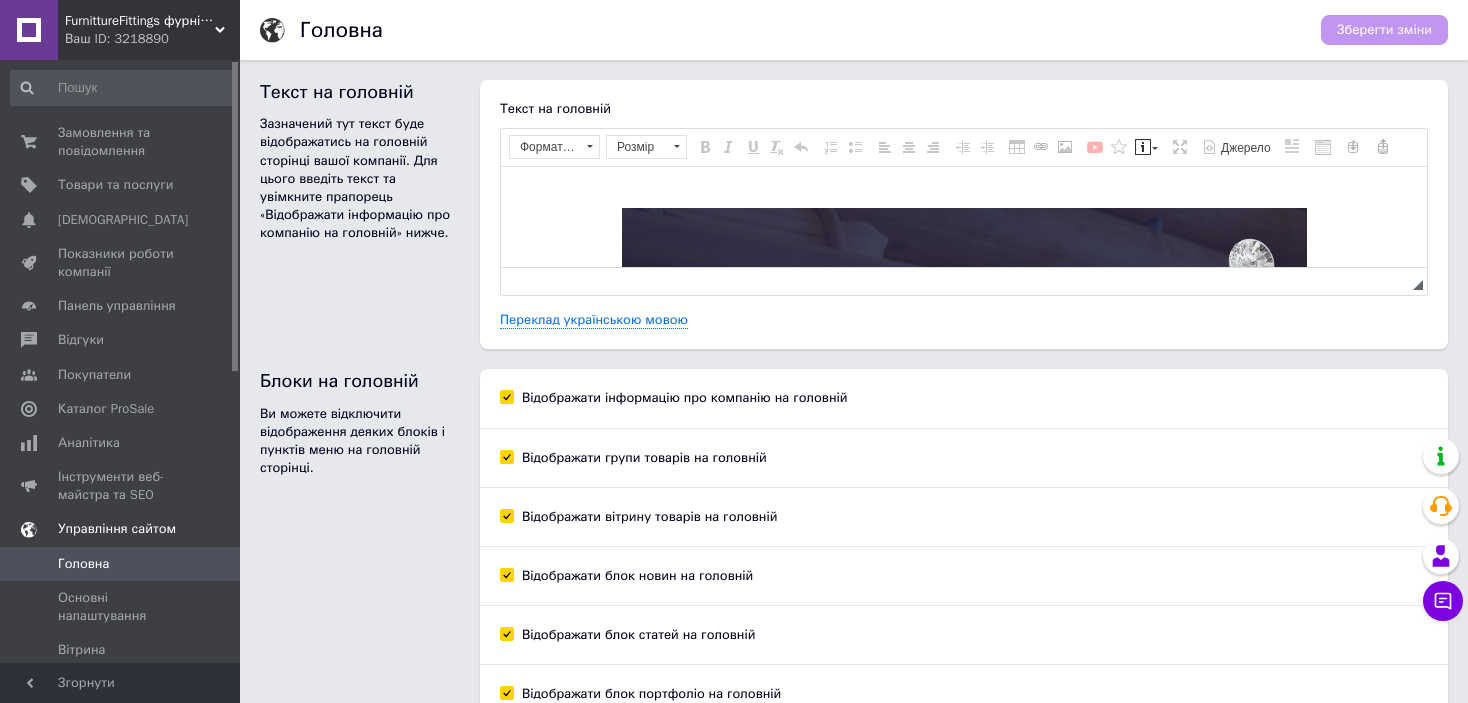 scroll, scrollTop: 0, scrollLeft: 0, axis: both 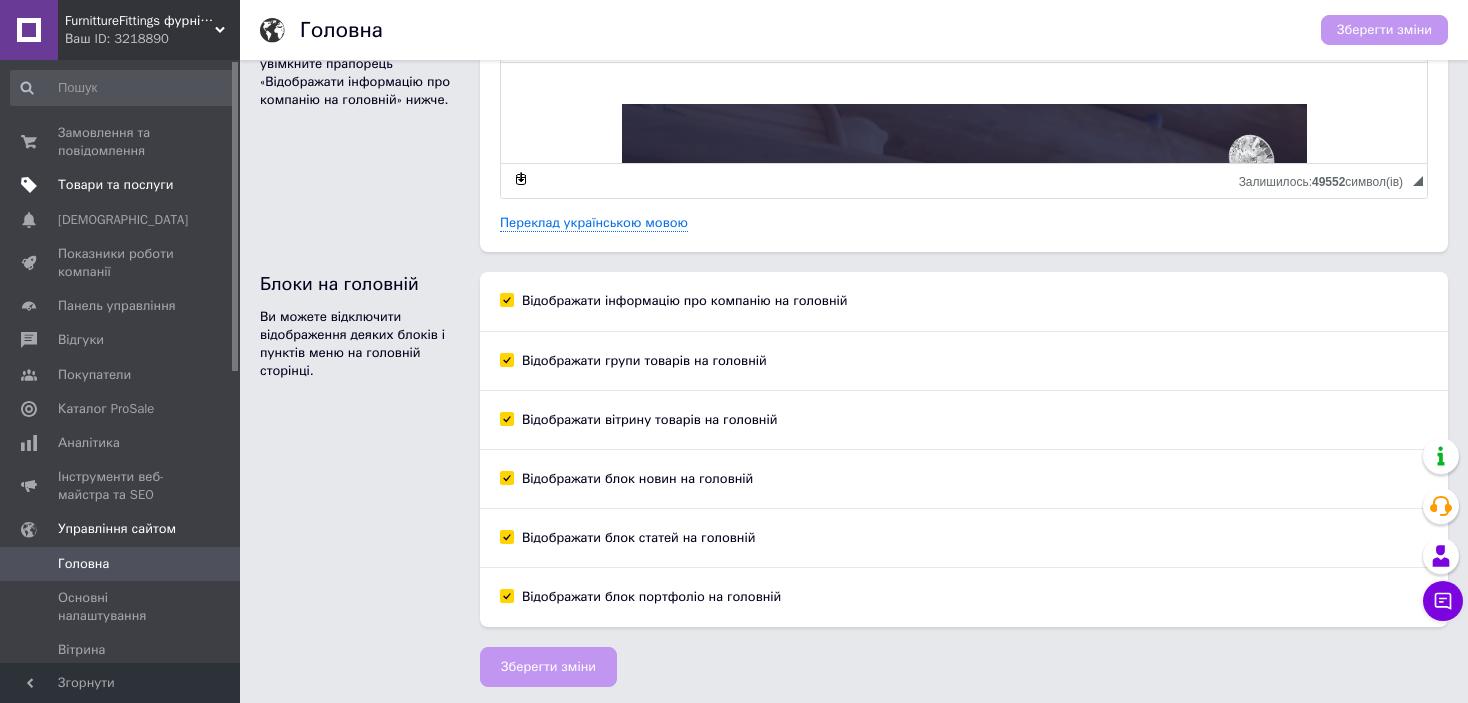 click on "Товари та послуги" at bounding box center (115, 185) 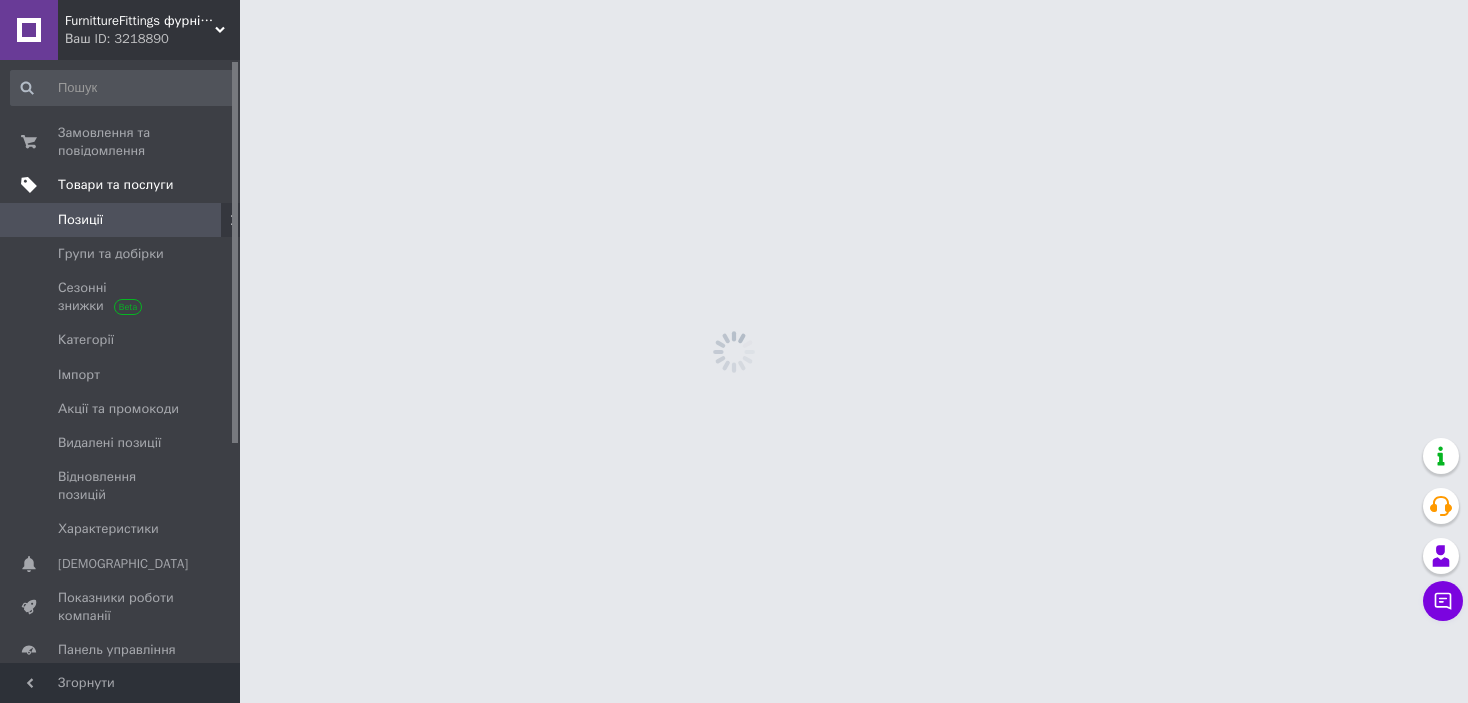 scroll, scrollTop: 0, scrollLeft: 0, axis: both 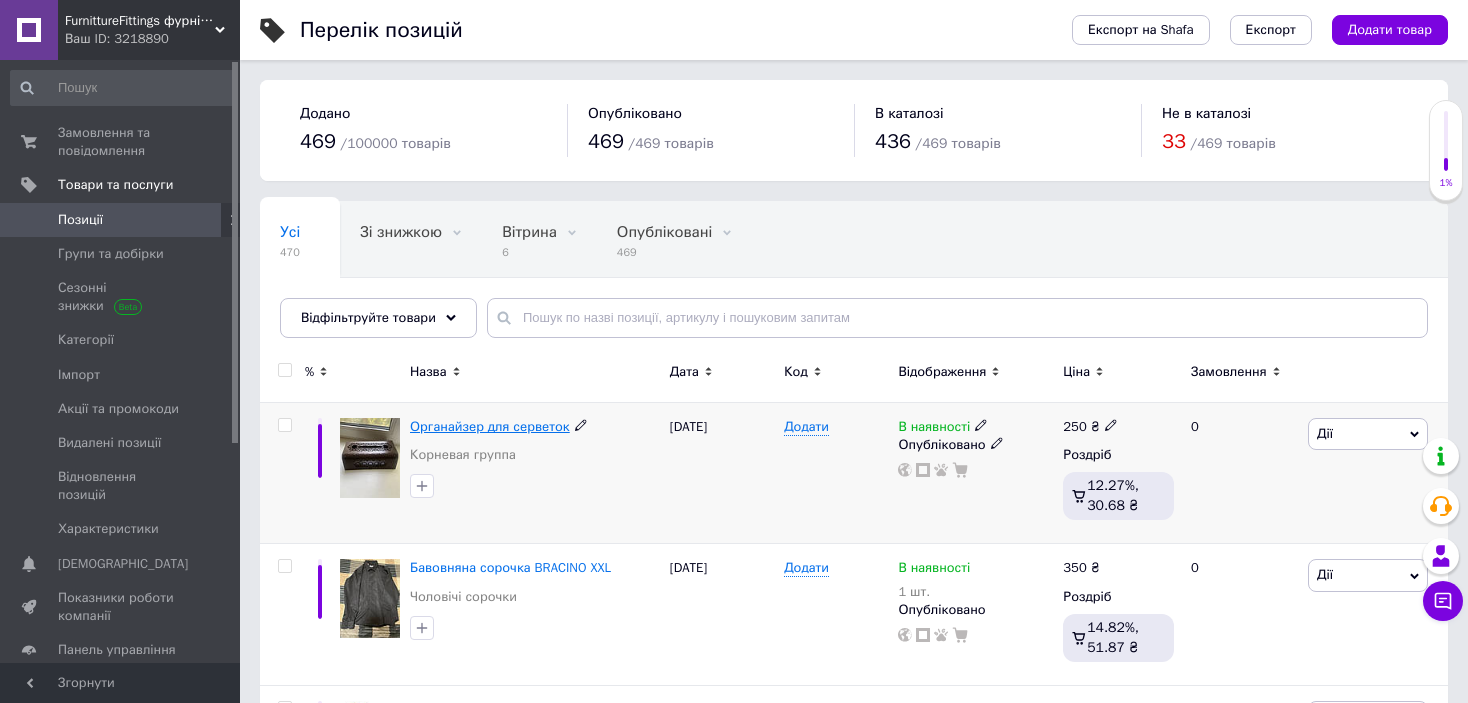 click on "Органайзер для серветок" at bounding box center [490, 426] 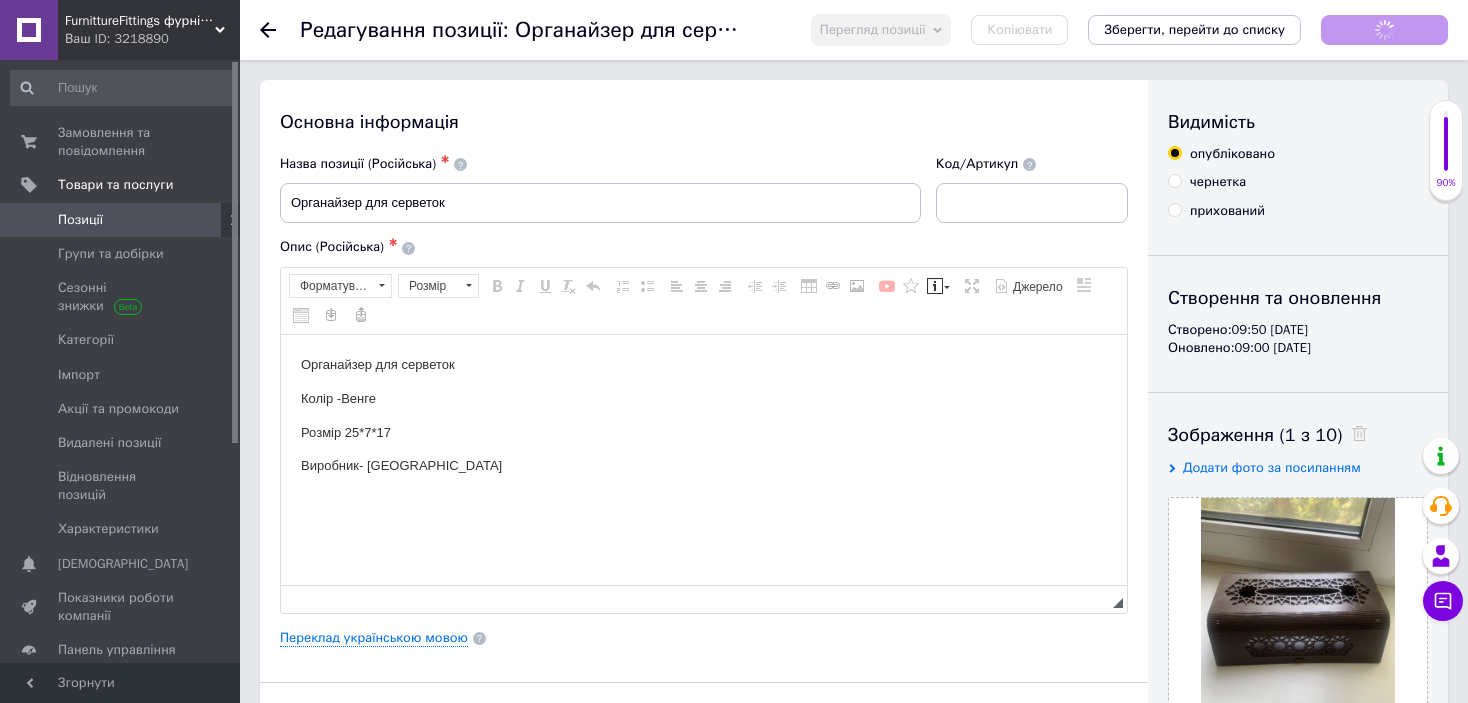 scroll, scrollTop: 0, scrollLeft: 0, axis: both 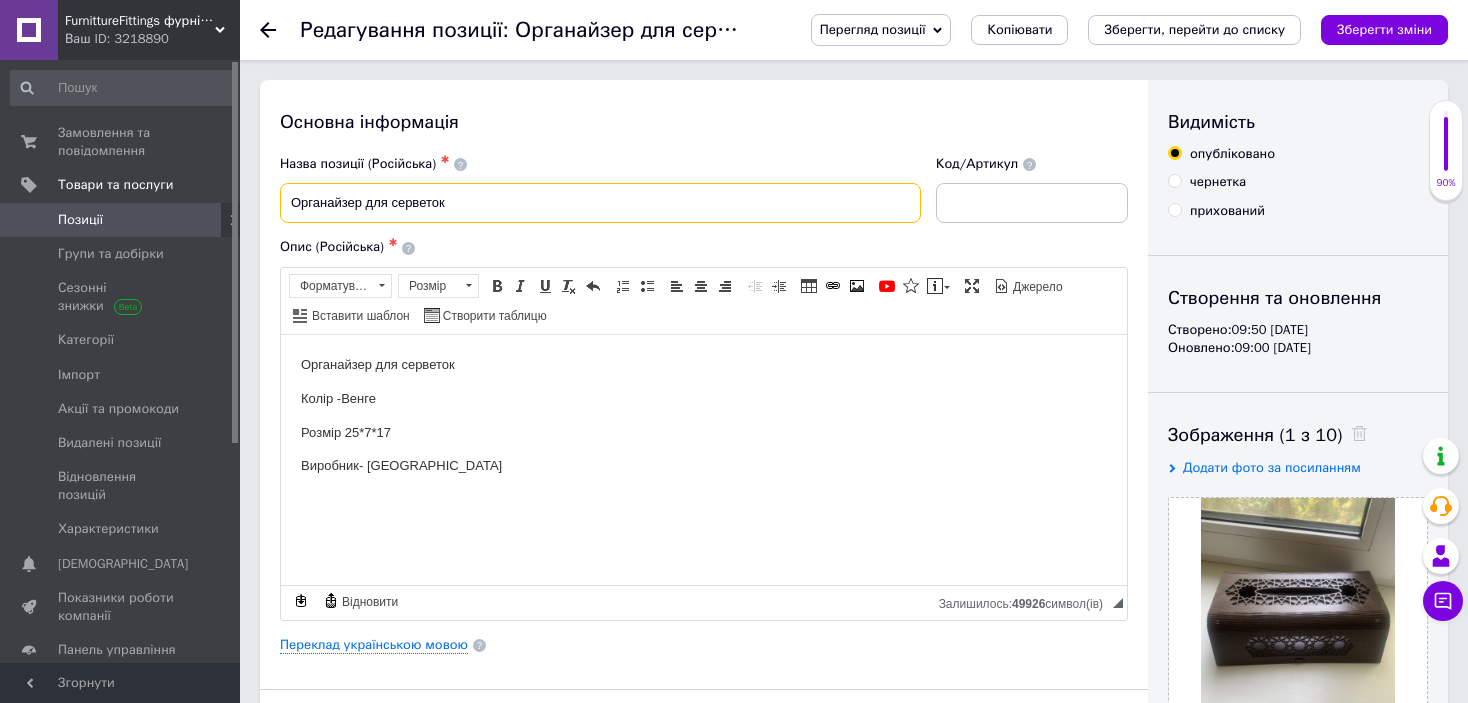 click on "Органайзер для серветок" at bounding box center (600, 203) 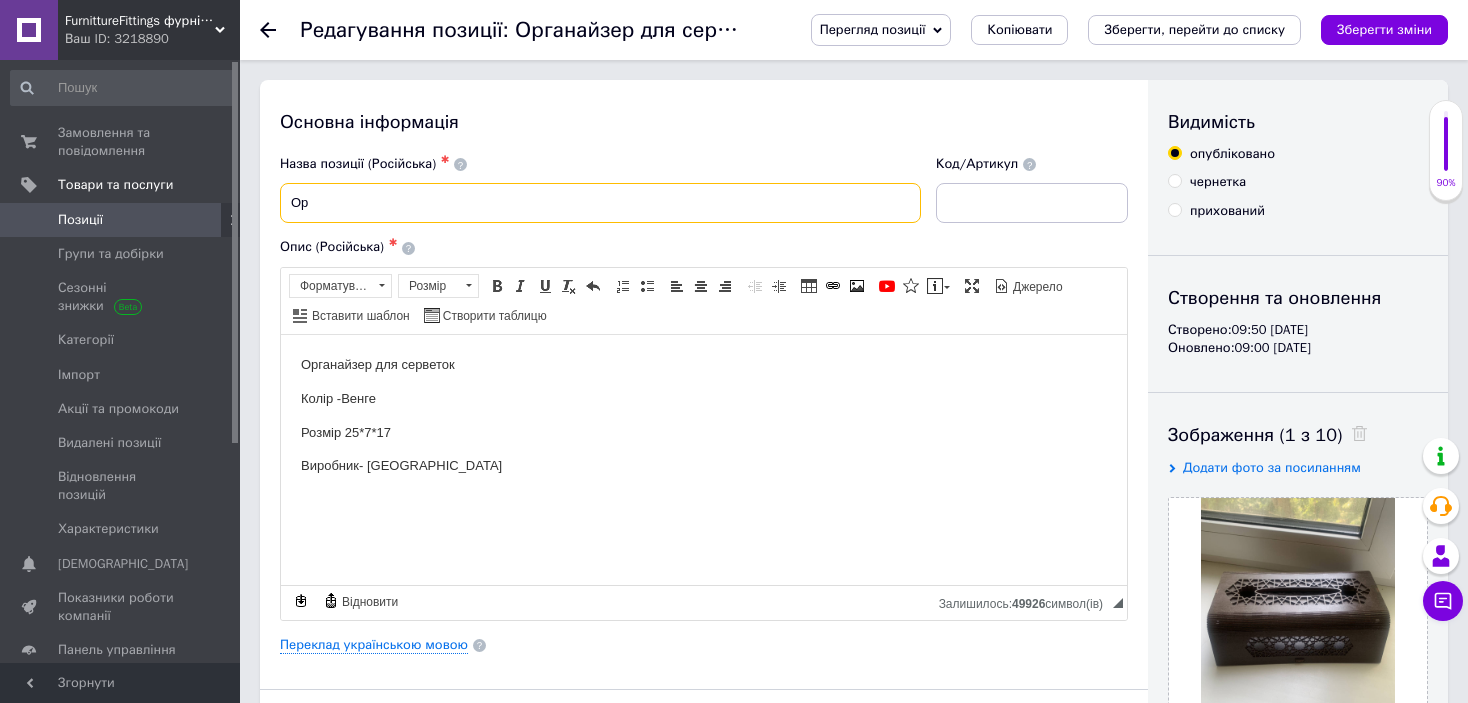 type on "О" 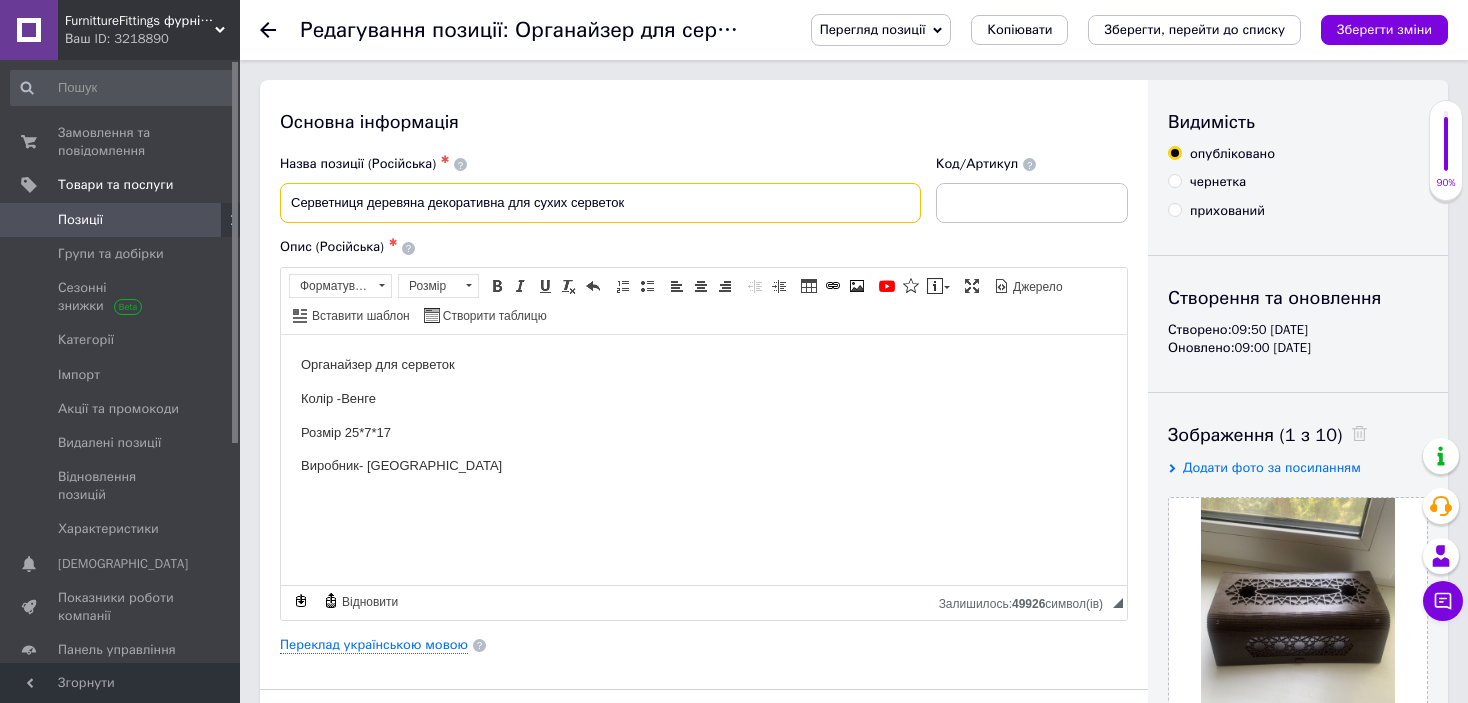 type on "Серветниця деревяна декоративна для сухих серветок" 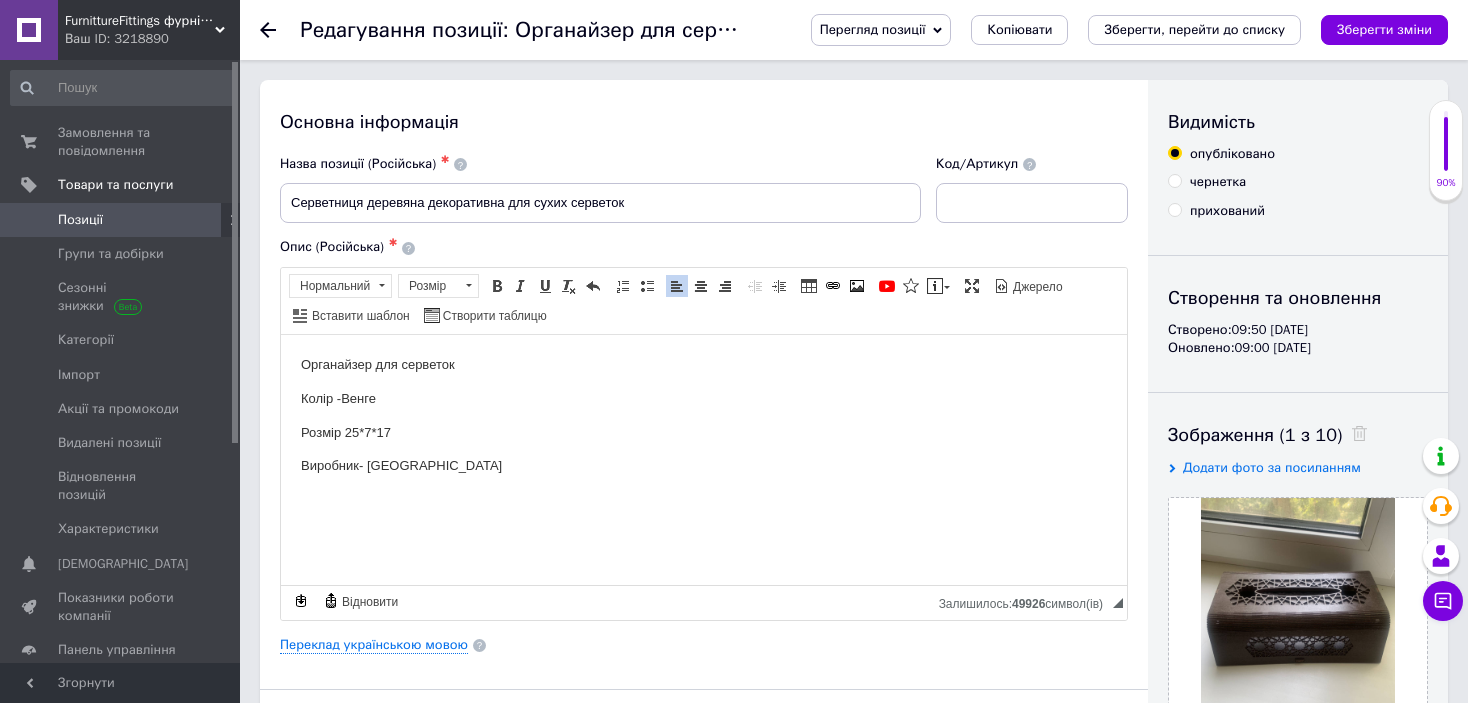 click on "Розмір 25*7*17" at bounding box center (704, 432) 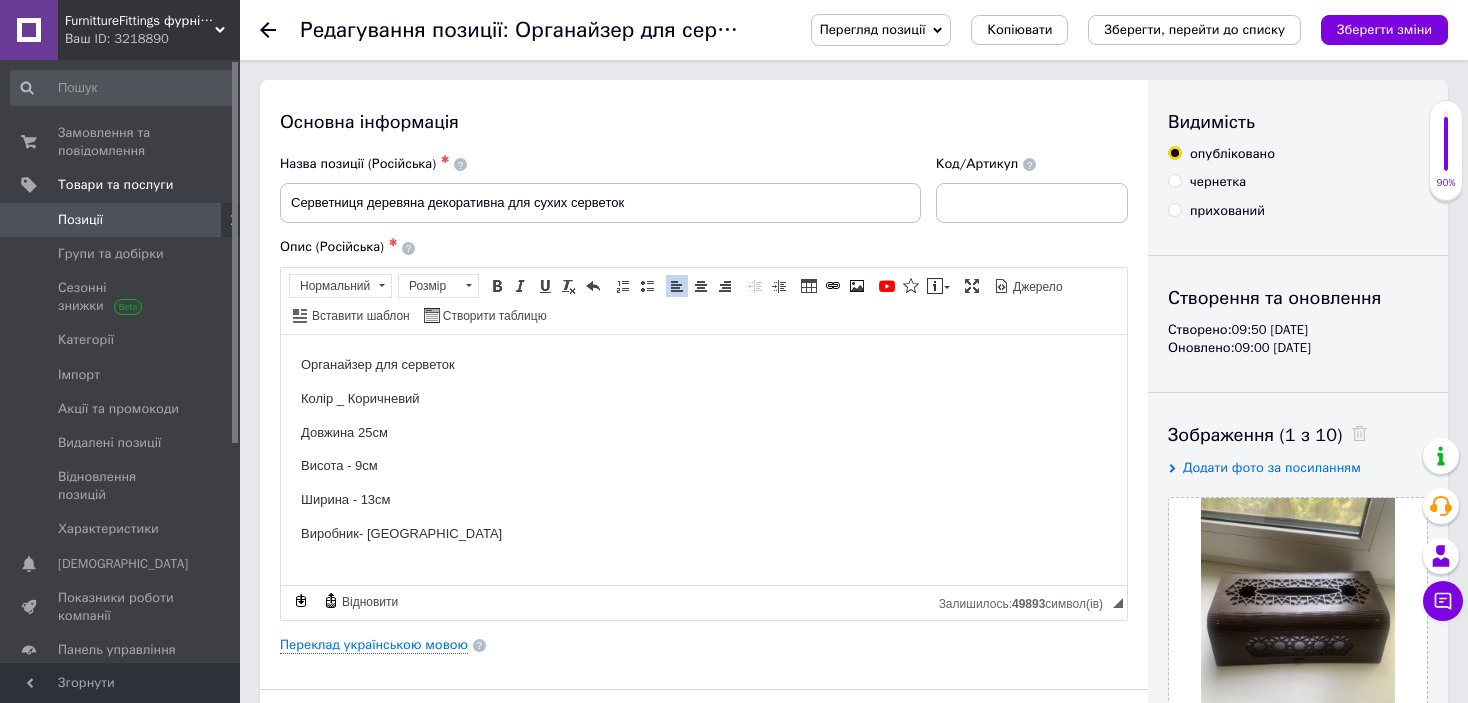 click on "Довжина 25см" at bounding box center (704, 432) 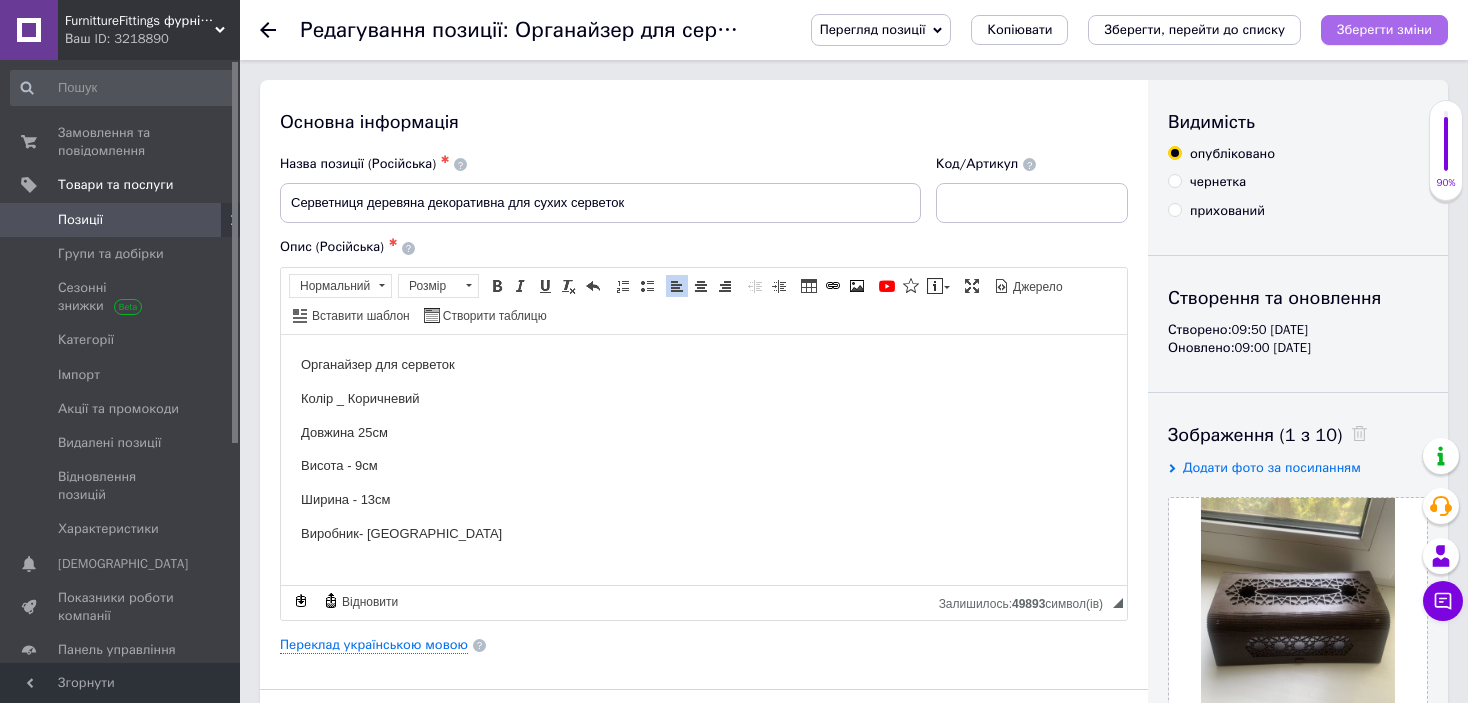 click on "Зберегти зміни" at bounding box center (1384, 29) 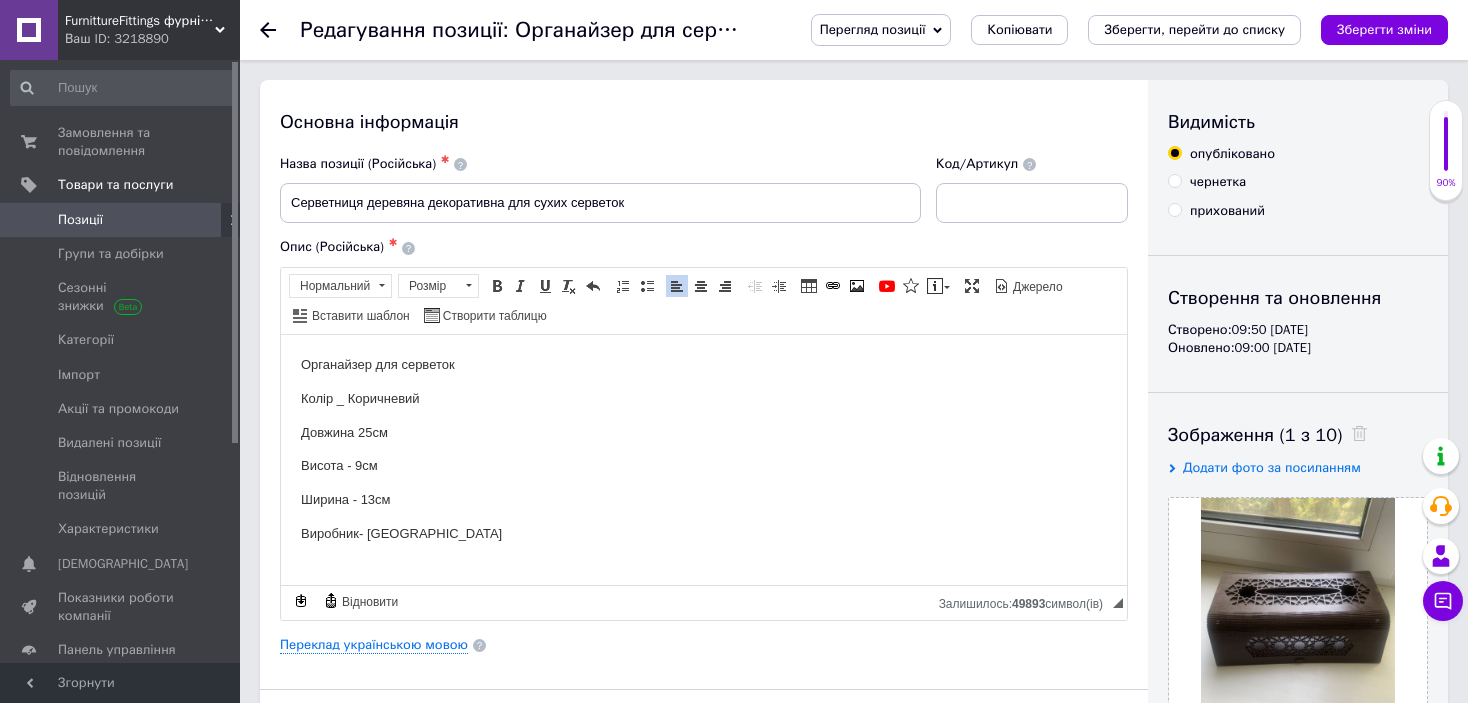 click on "Основна інформація Назва позиції (Російська) ✱ Серветниця деревяна декоративна для сухих серветок Код/Артикул Опис (Російська) ✱ Органайзер для серветок
Колір _ Коричневий
Довжина 25см
Висота - 9см
Ширина - 13см
Виробник- Україна
Розширений текстовий редактор, 9C6C05A3-8435-4172-B681-C030BB76987B Панель інструментів редактора Форматування Нормальний Розмір Розмір   Жирний  Сполучення клавіш Ctrl+B   Курсив  Сполучення клавіш Ctrl+I   Підкреслений  Сполучення клавіш Ctrl+U   Видалити форматування   Повернути  Сполучення клавіш Ctrl+Z       По лівому краю   По центру     $" at bounding box center (704, 638) 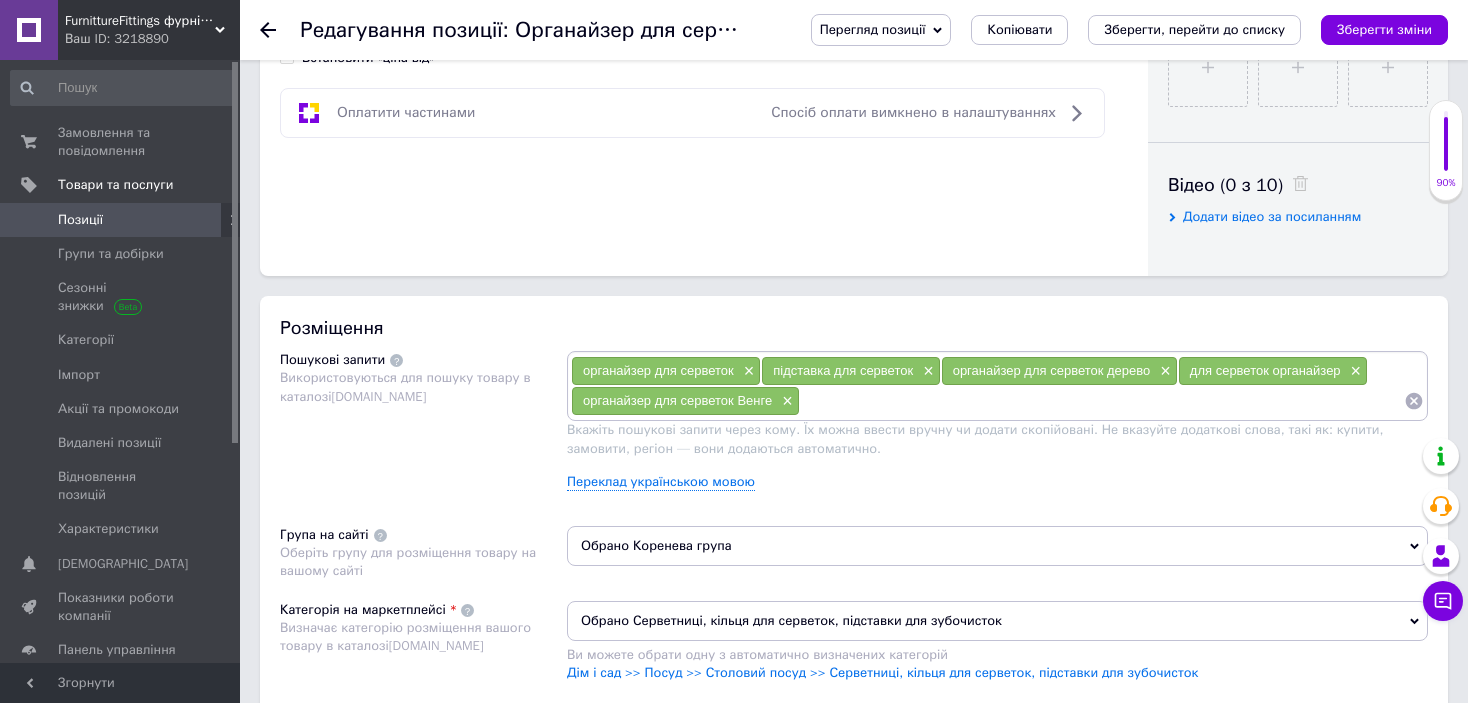 scroll, scrollTop: 960, scrollLeft: 0, axis: vertical 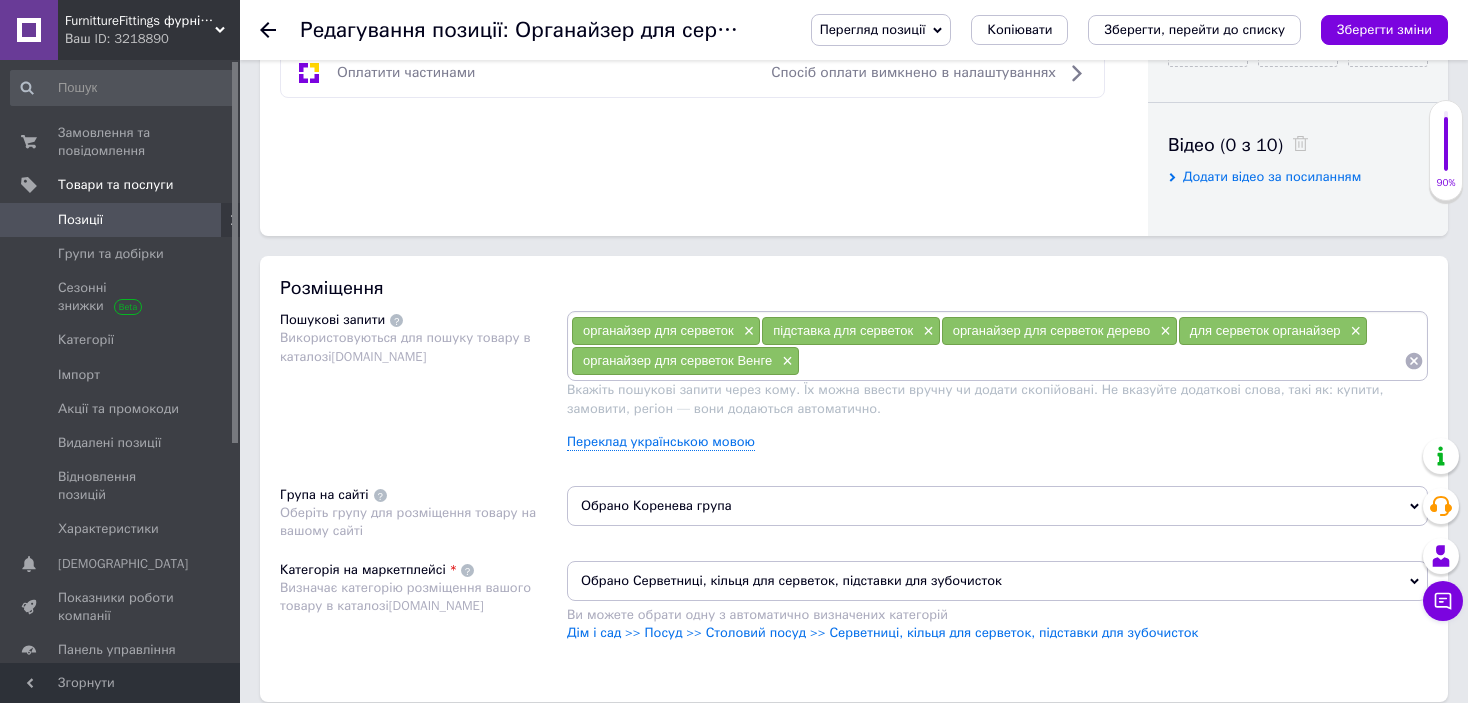 click at bounding box center [1102, 361] 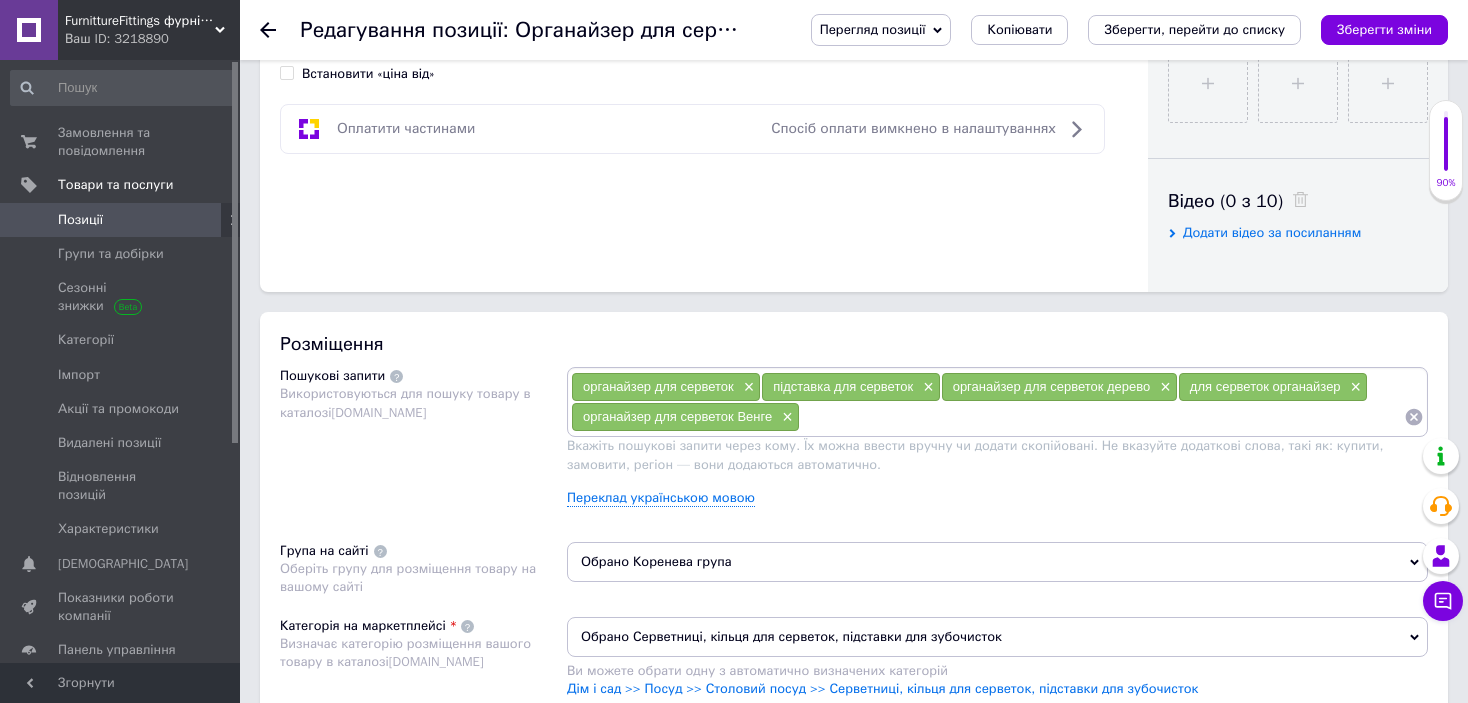 scroll, scrollTop: 1040, scrollLeft: 0, axis: vertical 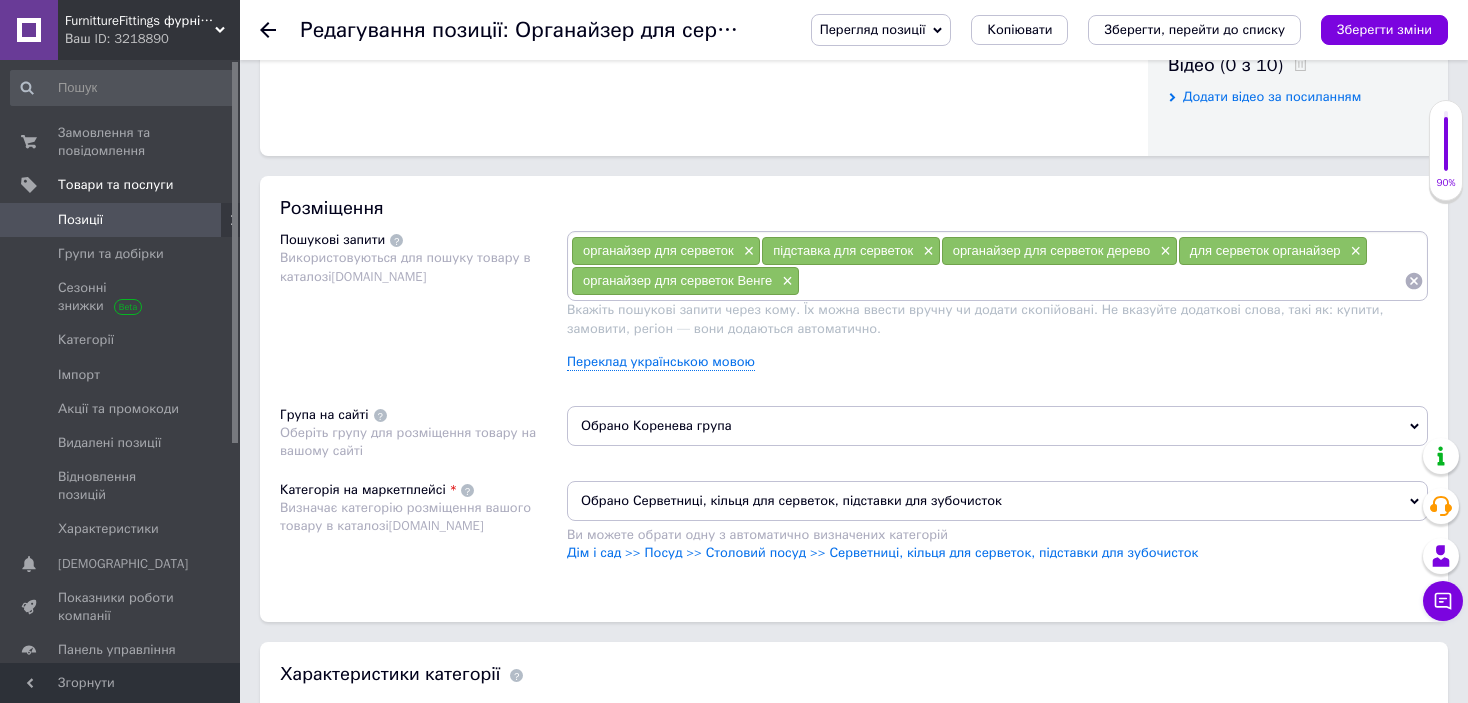 click at bounding box center [1102, 281] 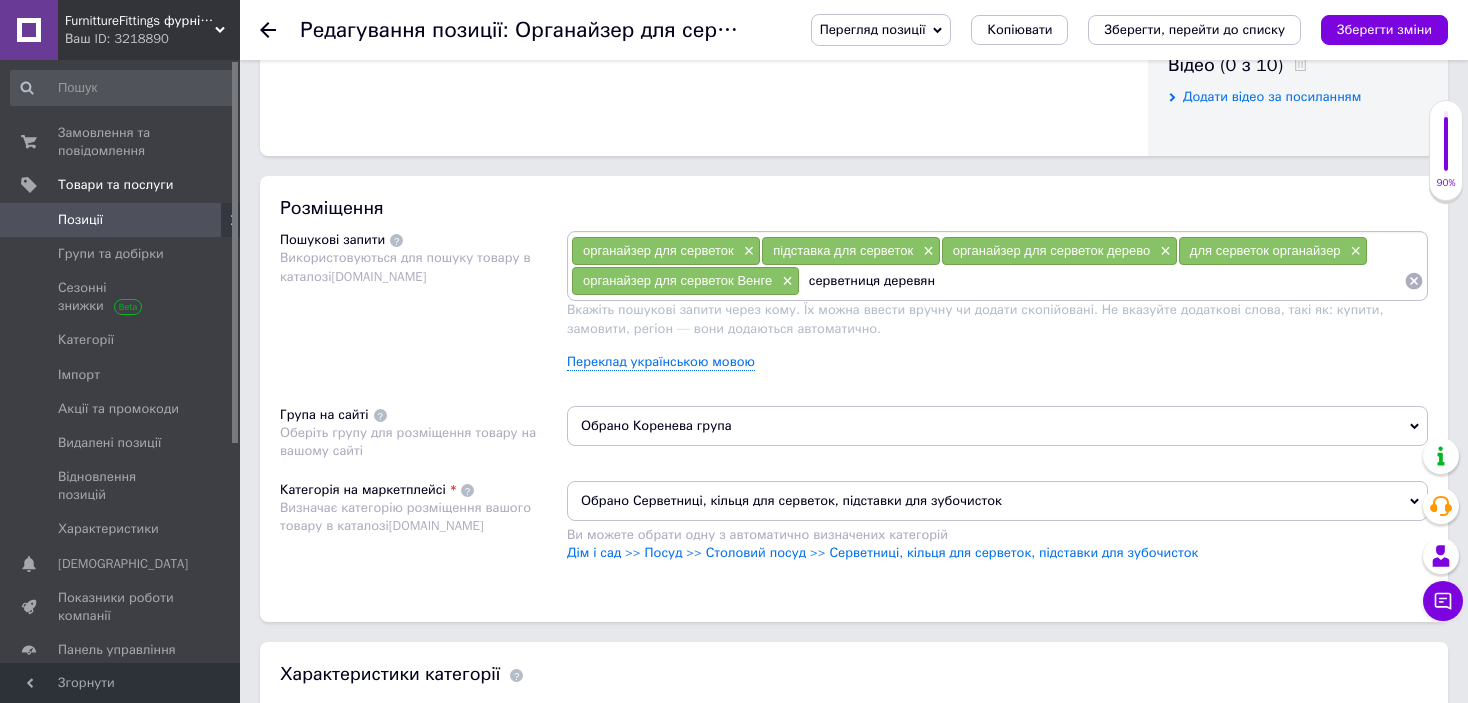 type on "серветниця деревяна" 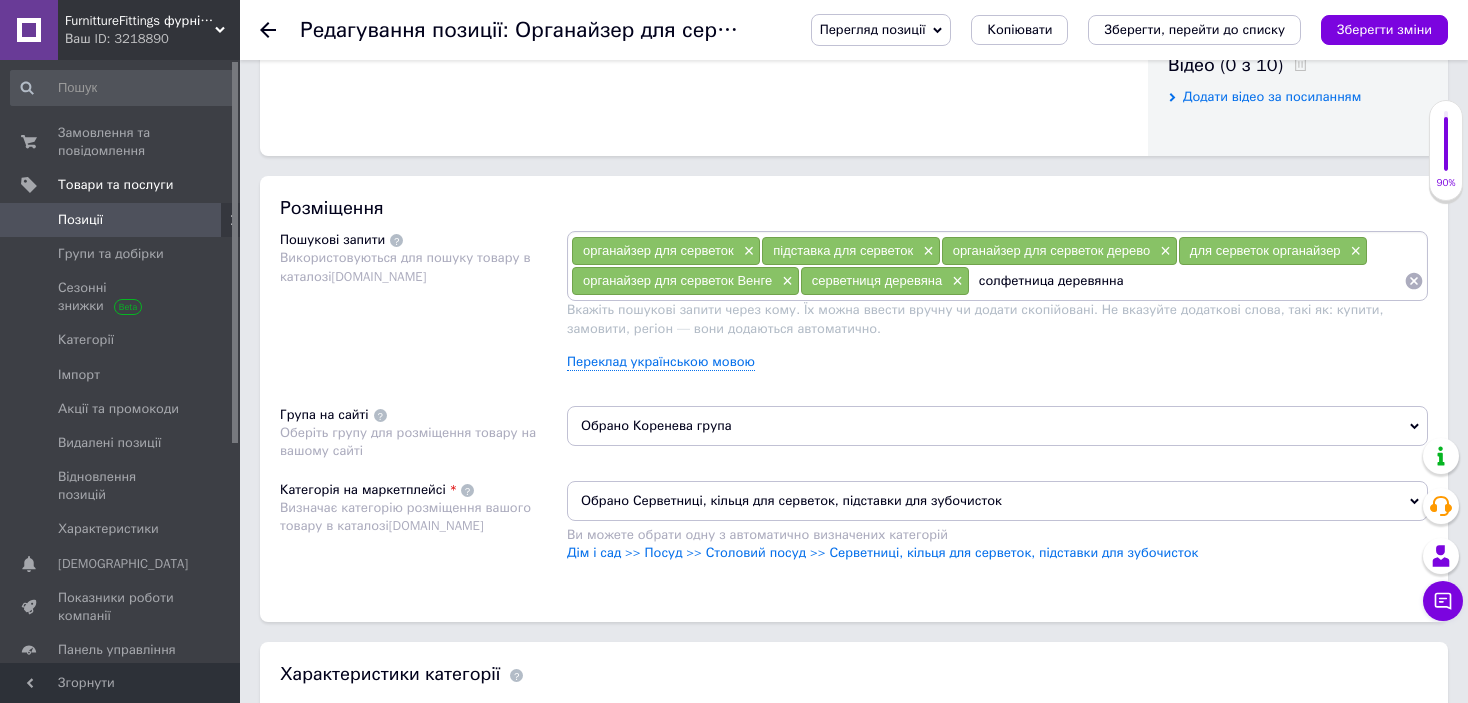type on "солфетница деревянная" 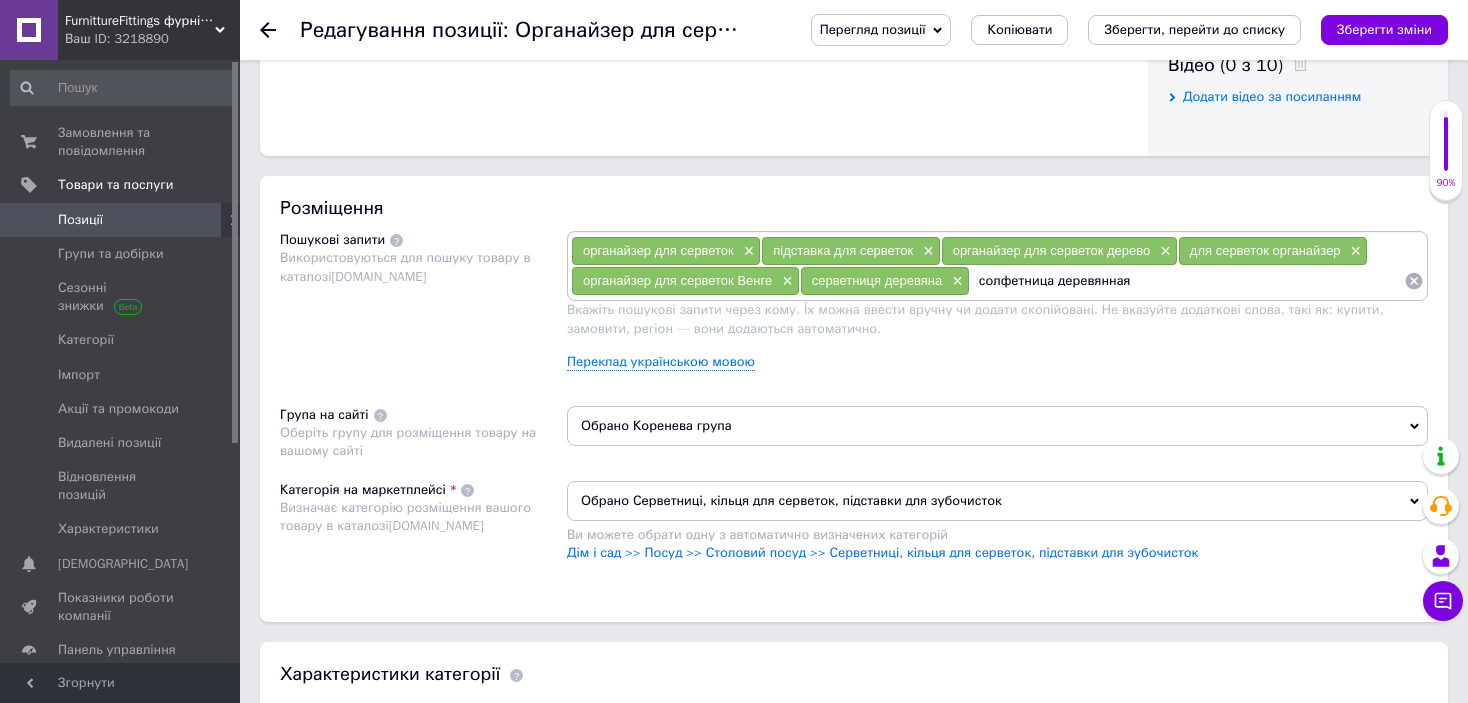 type 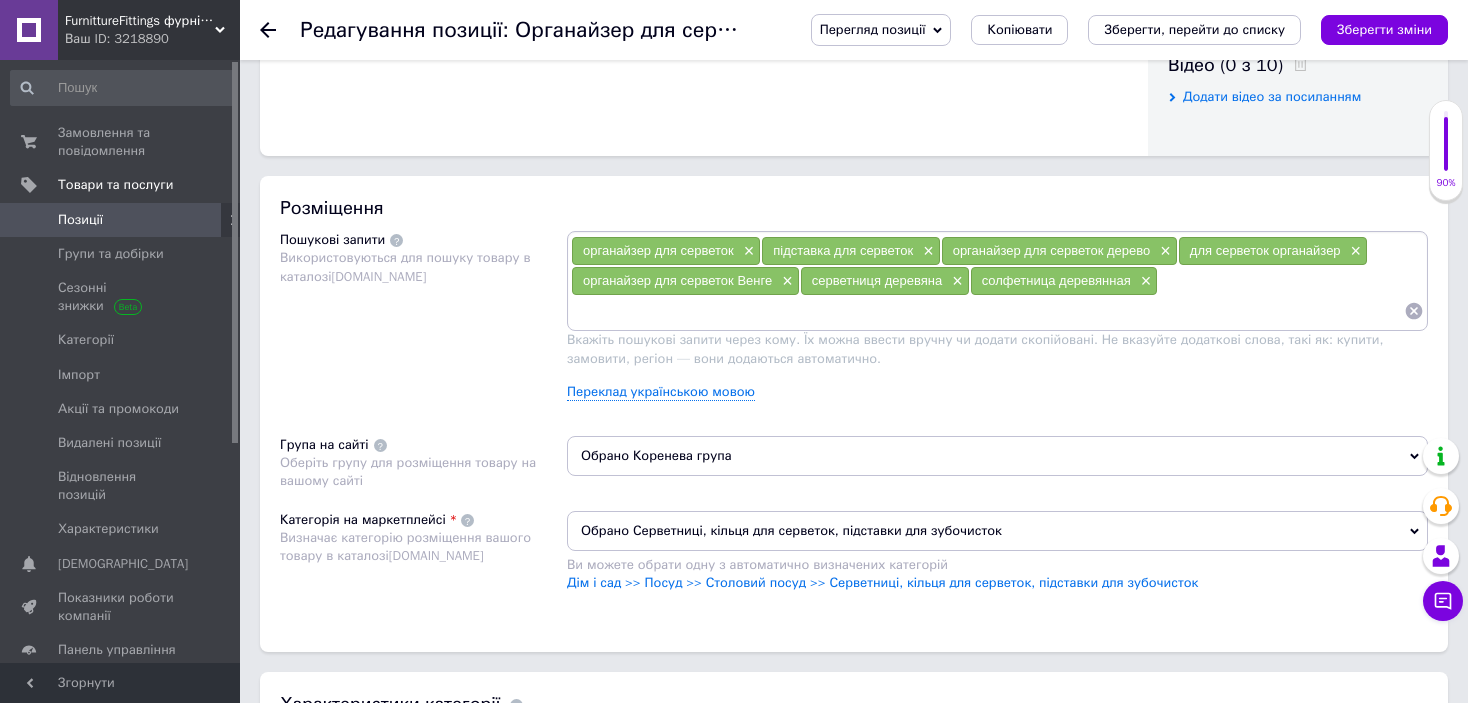 click at bounding box center [987, 311] 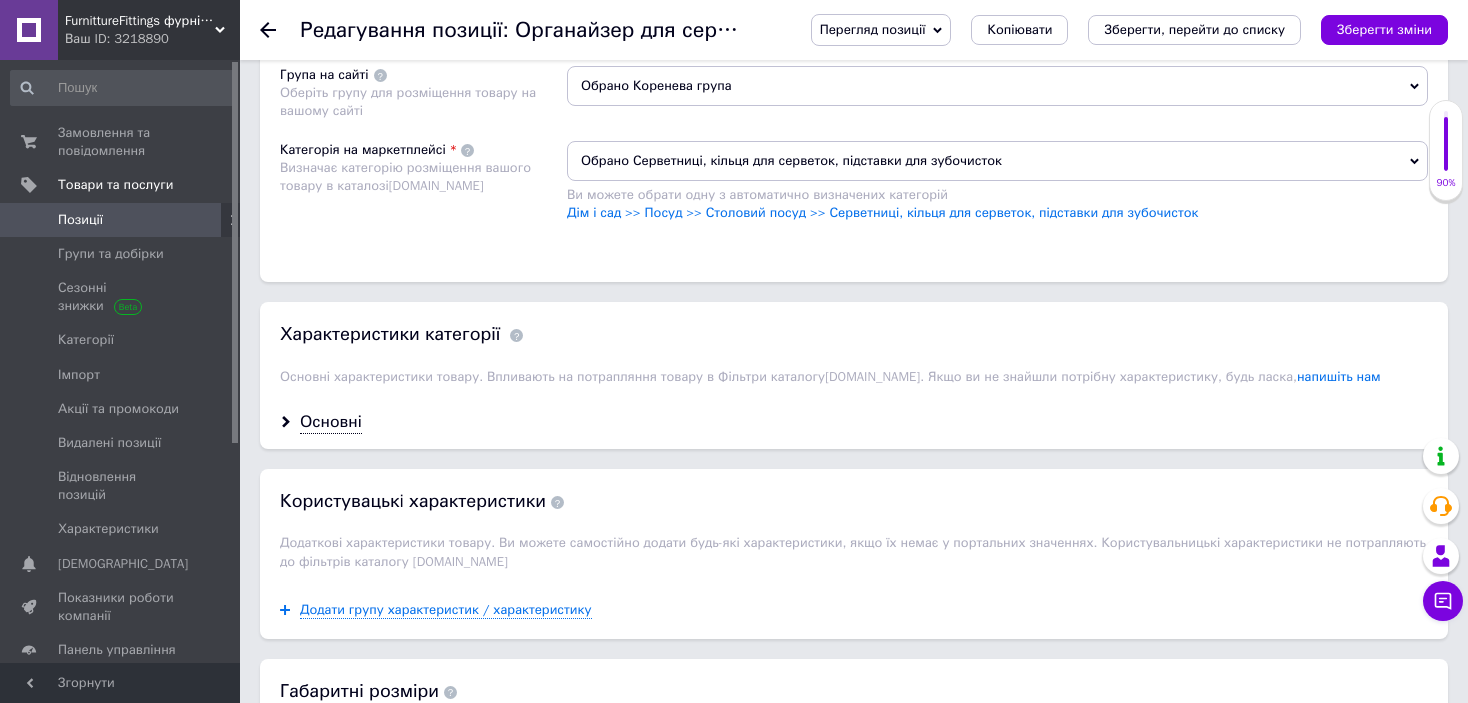 scroll, scrollTop: 1440, scrollLeft: 0, axis: vertical 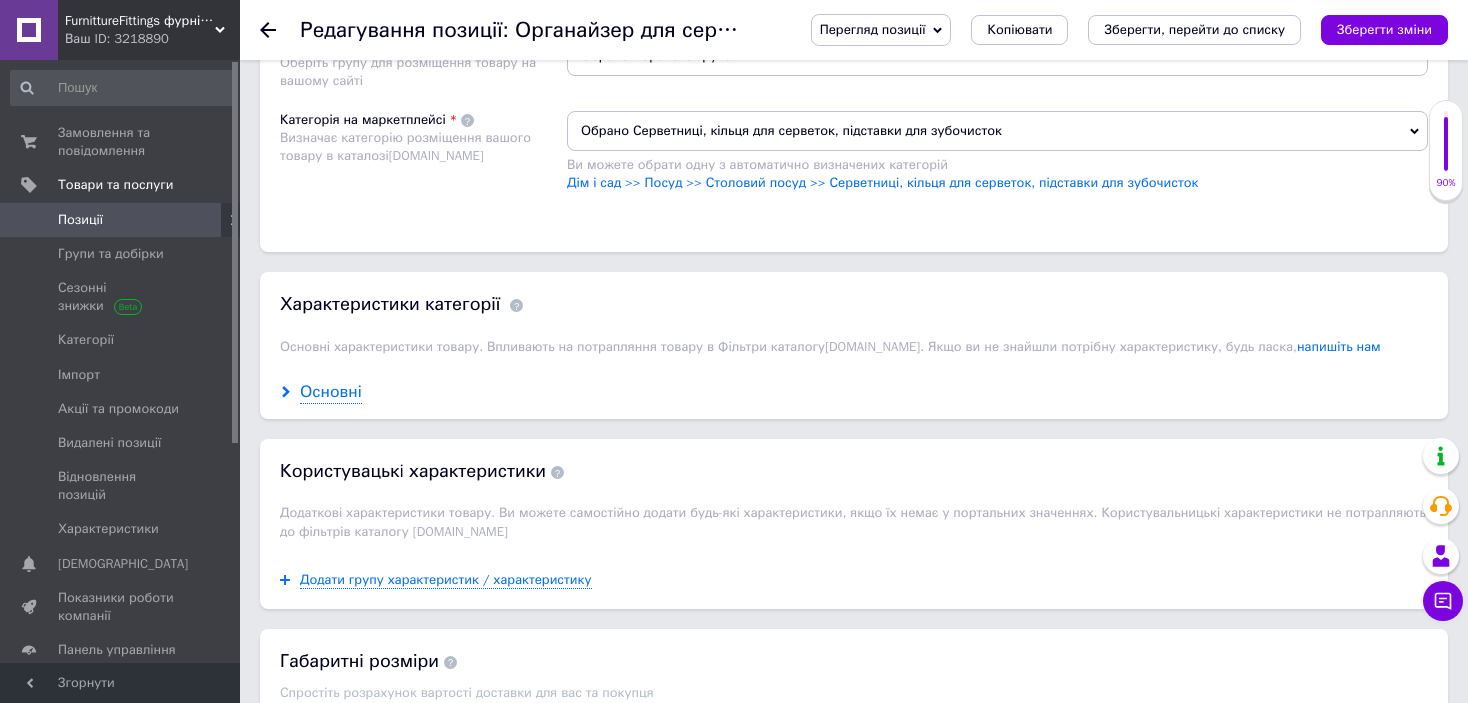 click on "Основні" at bounding box center (331, 392) 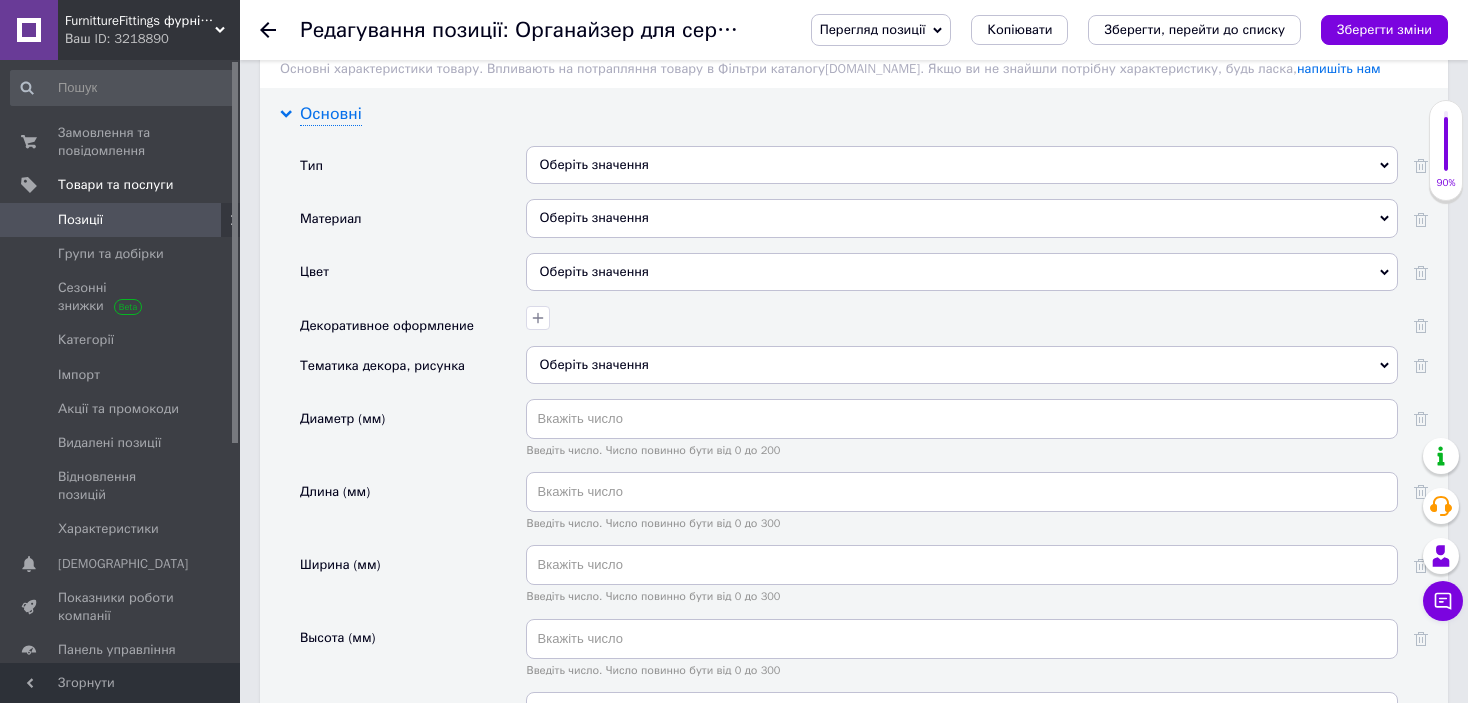 scroll, scrollTop: 1720, scrollLeft: 0, axis: vertical 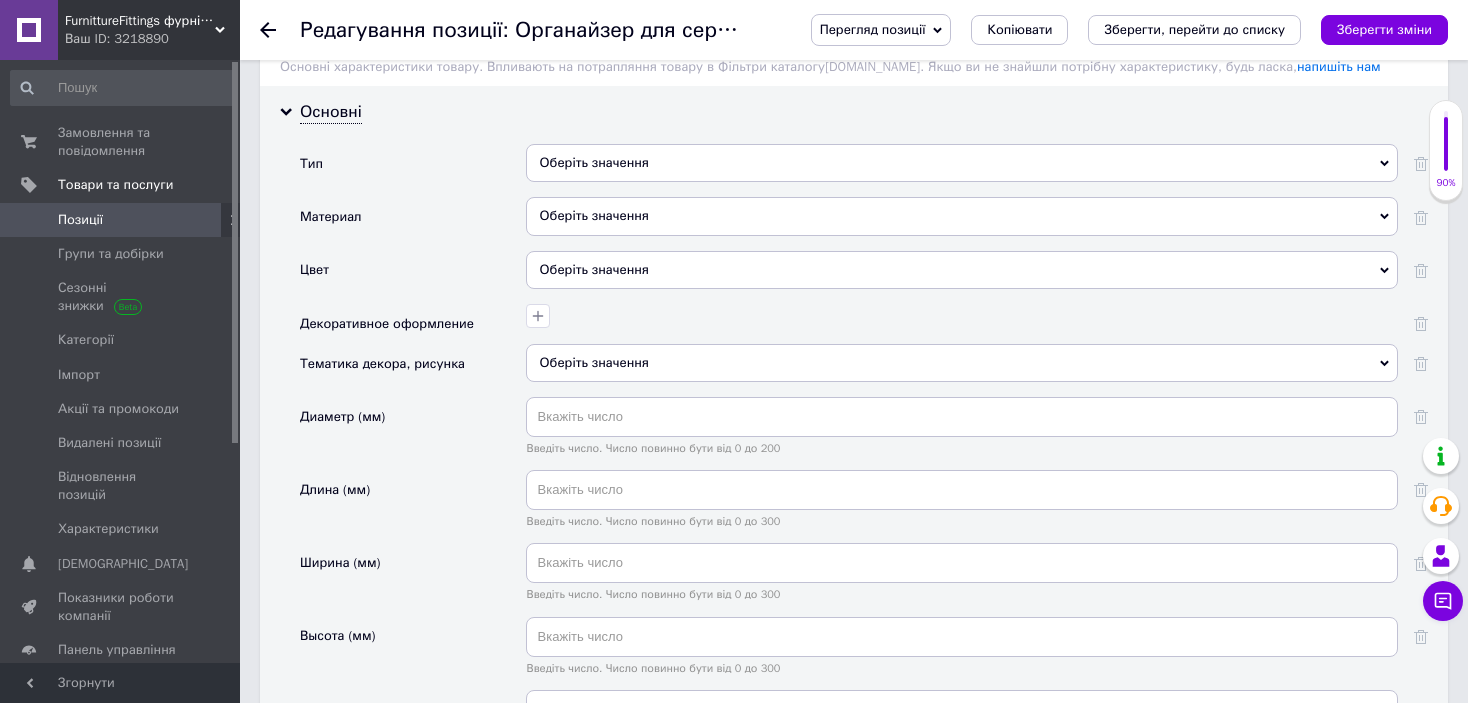 click on "Оберіть значення" at bounding box center (962, 163) 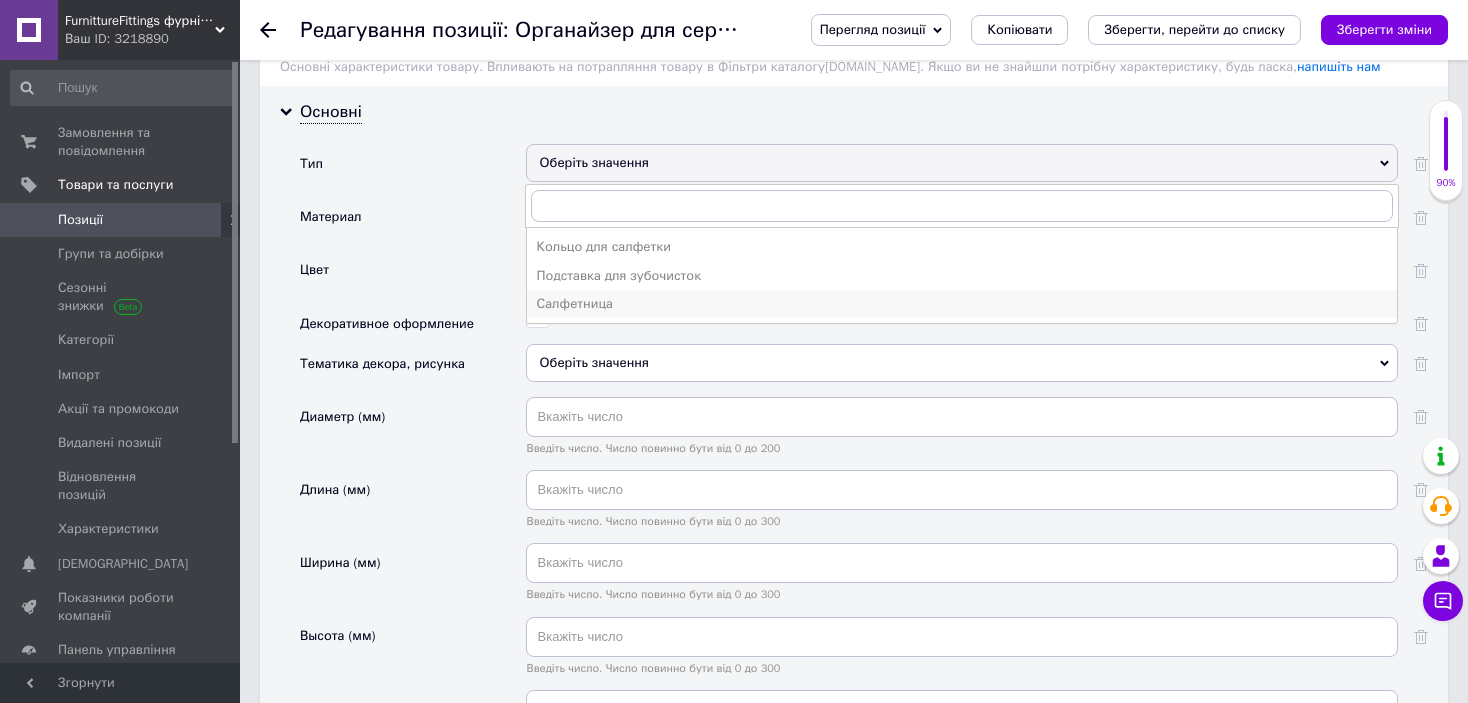 click on "Салфетница" at bounding box center [962, 304] 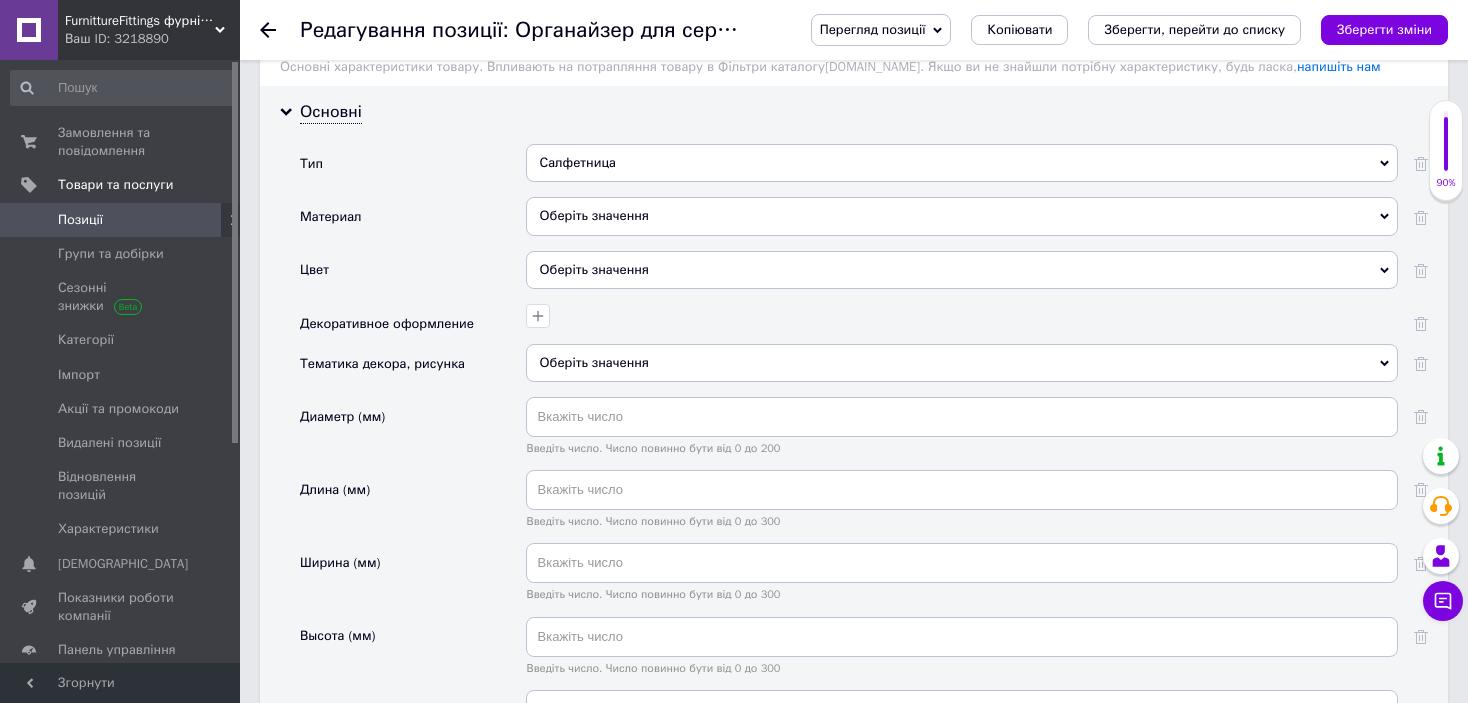 click on "Оберіть значення" at bounding box center (962, 270) 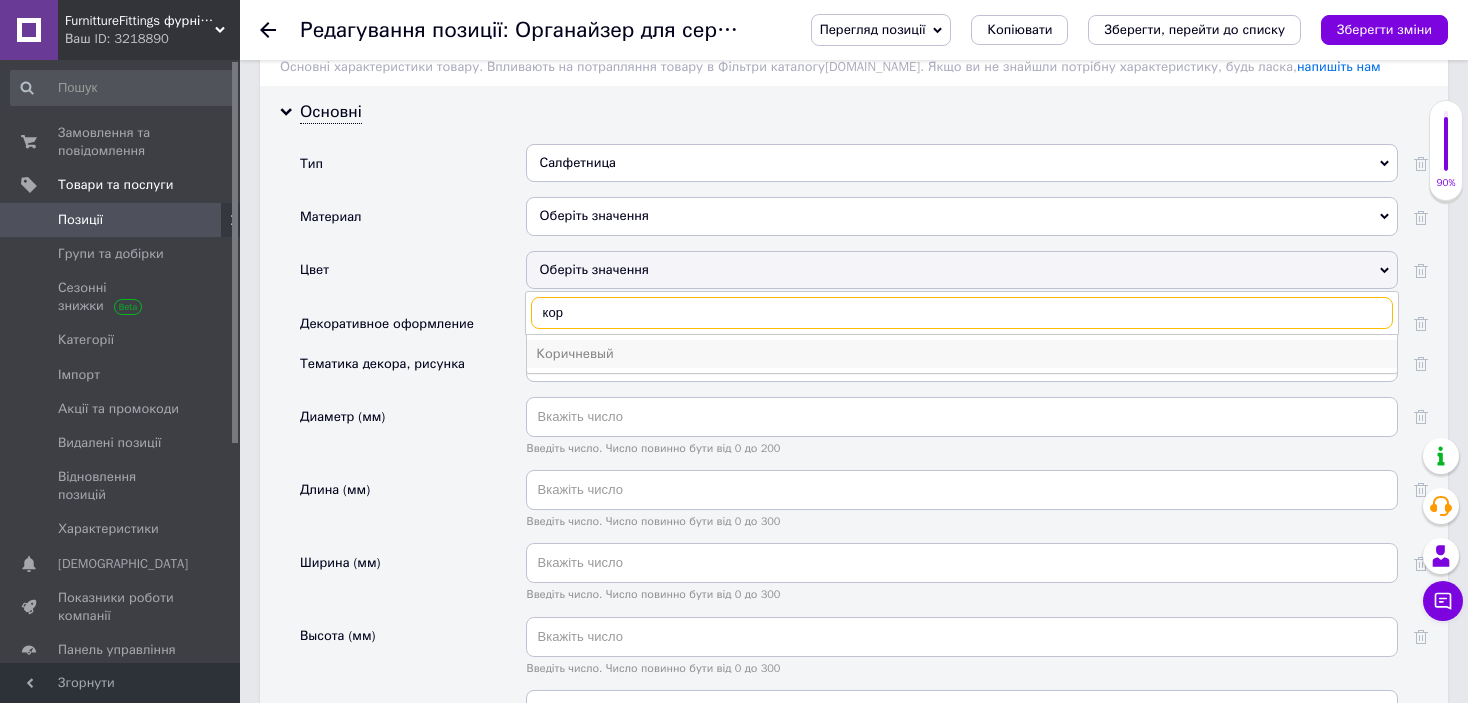 type on "кор" 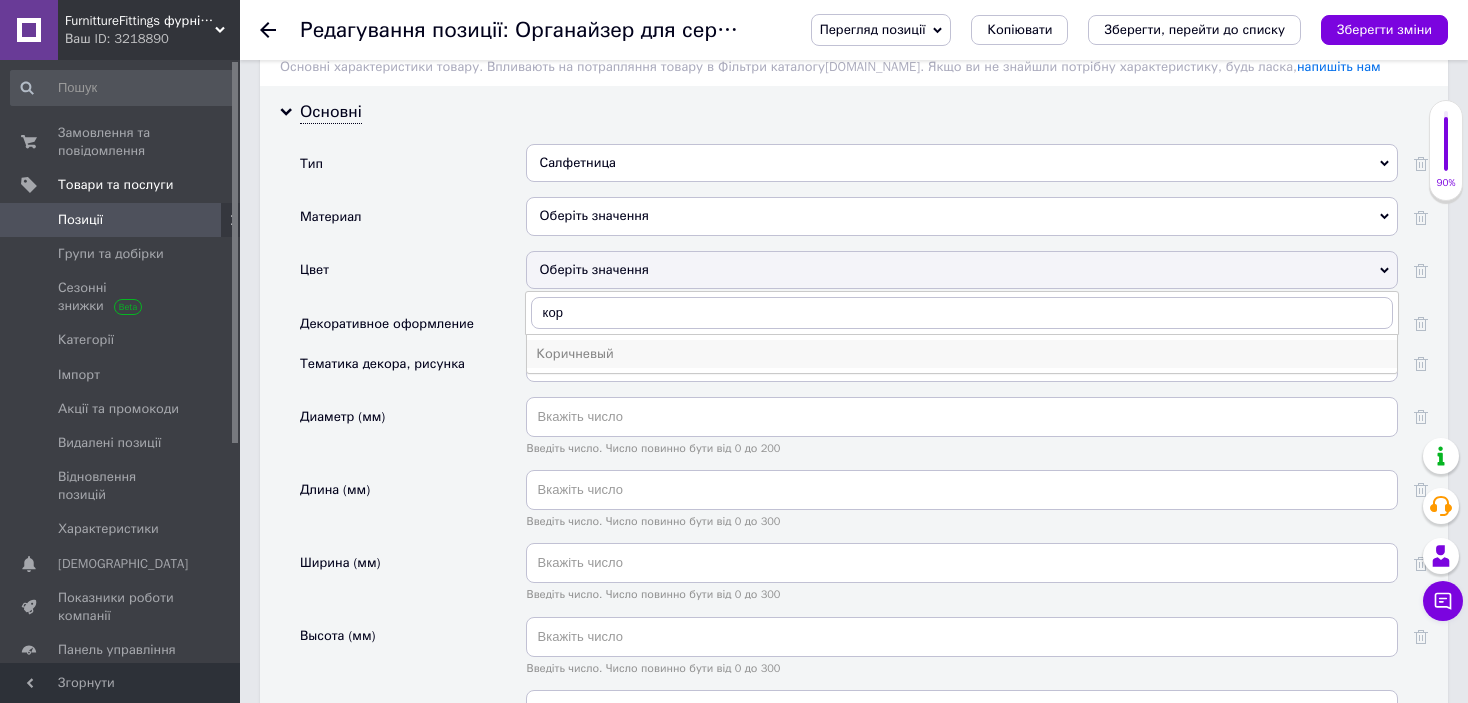 click on "Коричневый" at bounding box center [962, 354] 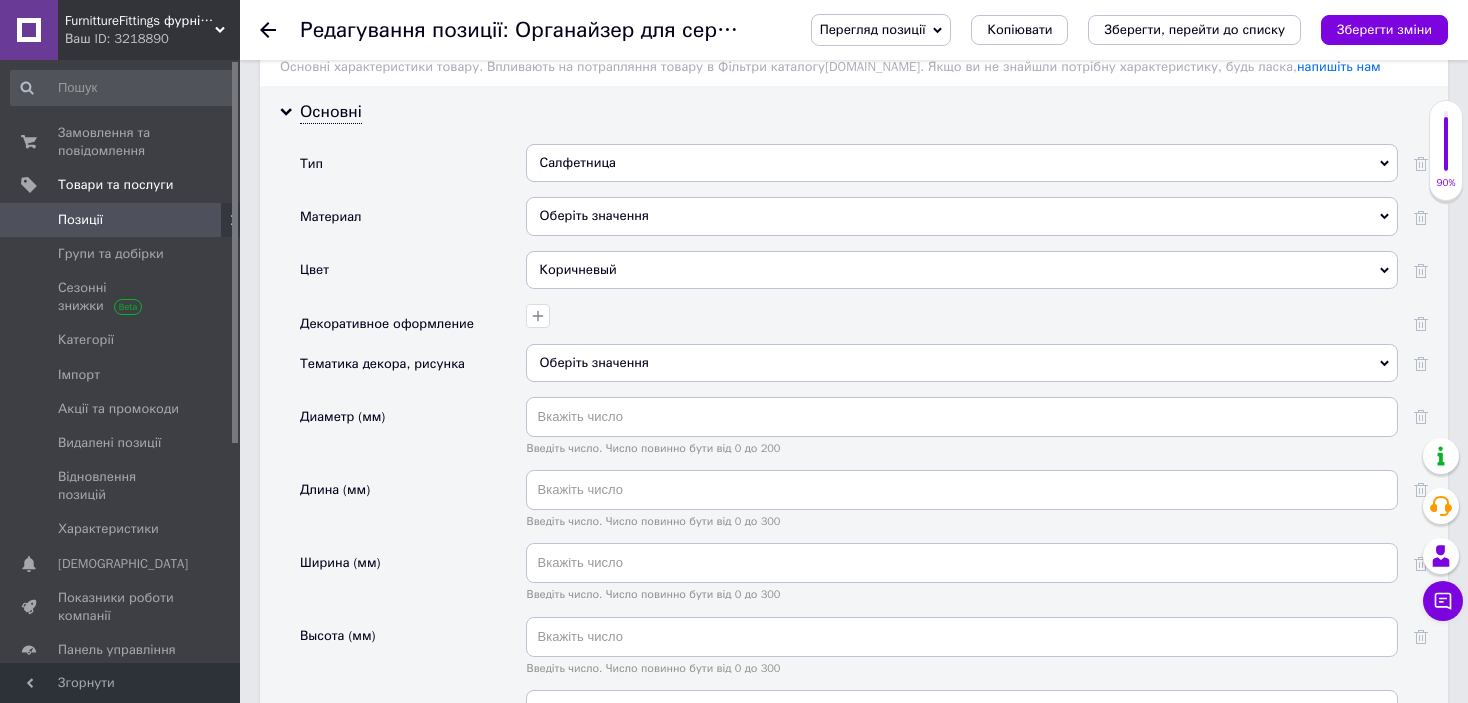 click on "Оберіть значення" at bounding box center [962, 363] 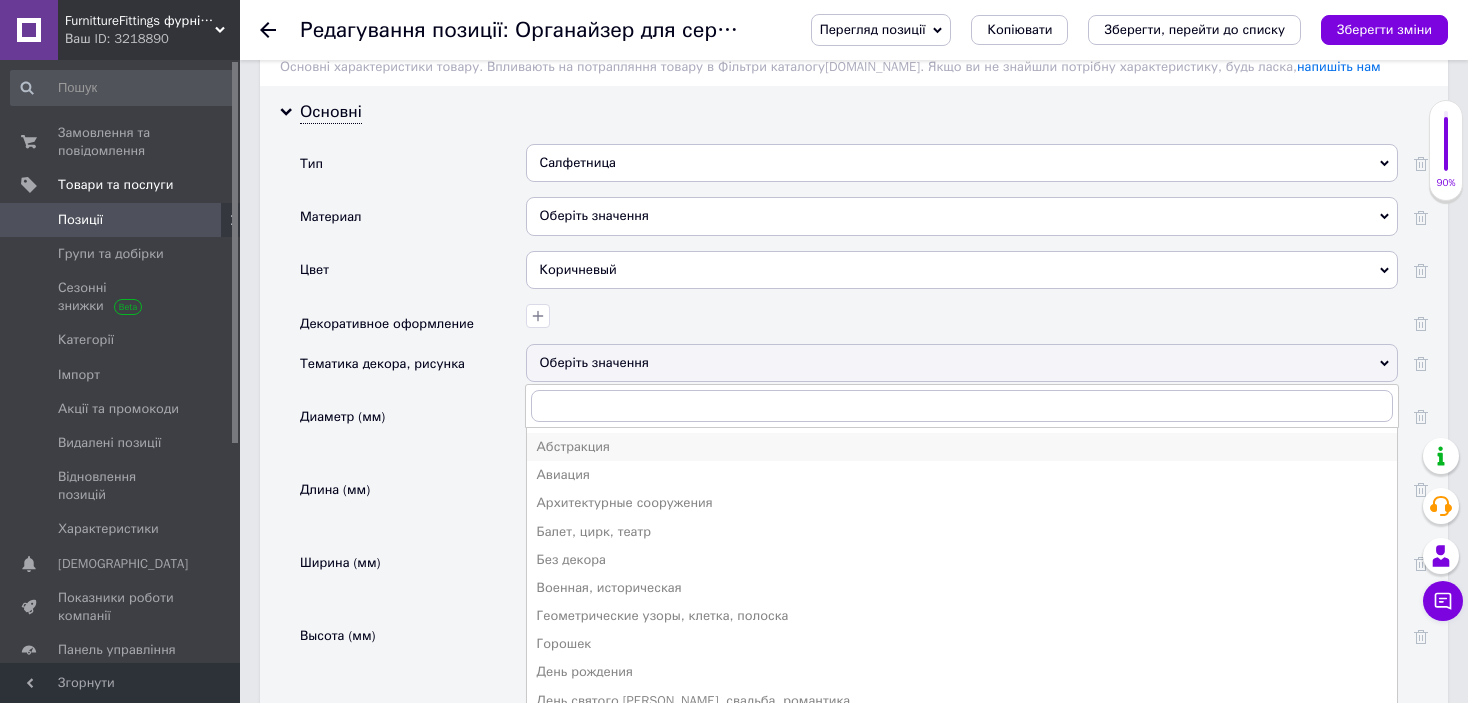 click on "Абстракция" at bounding box center [962, 447] 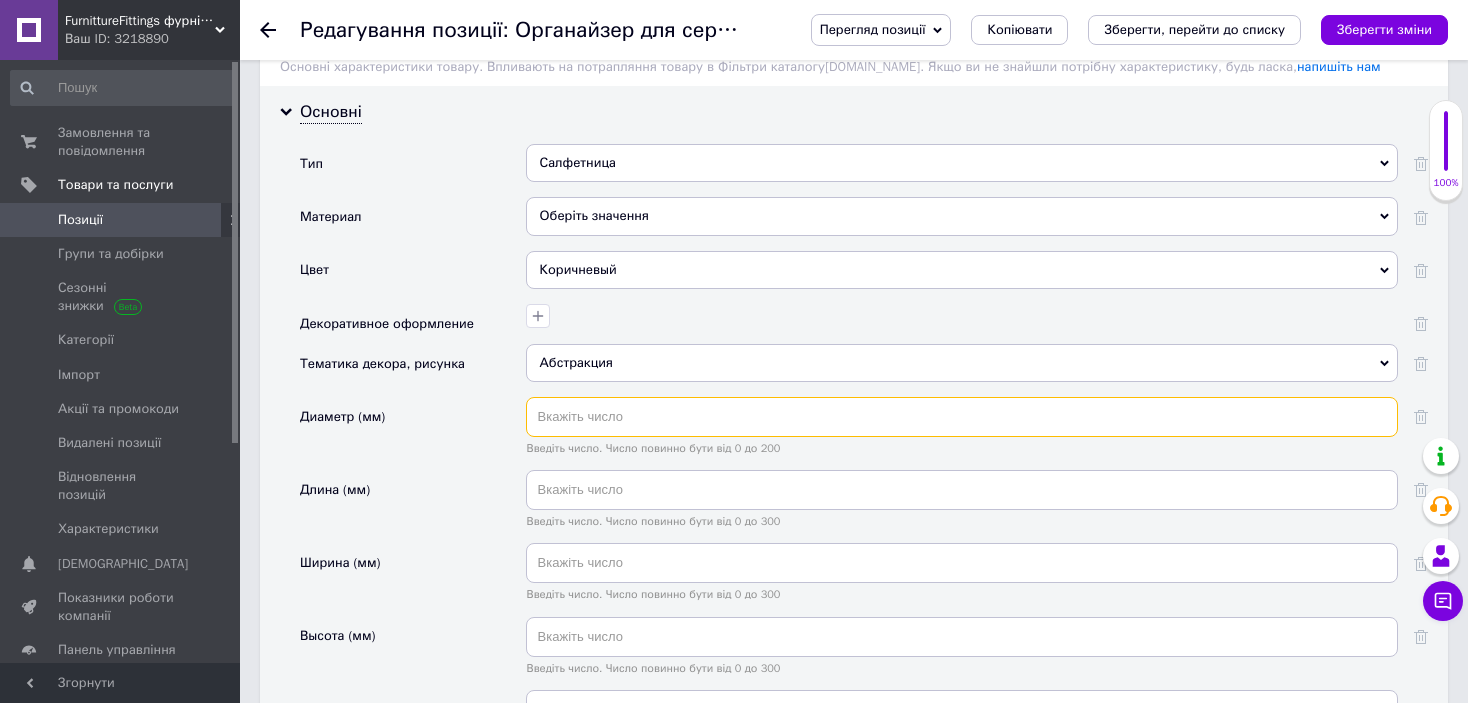 click at bounding box center [962, 417] 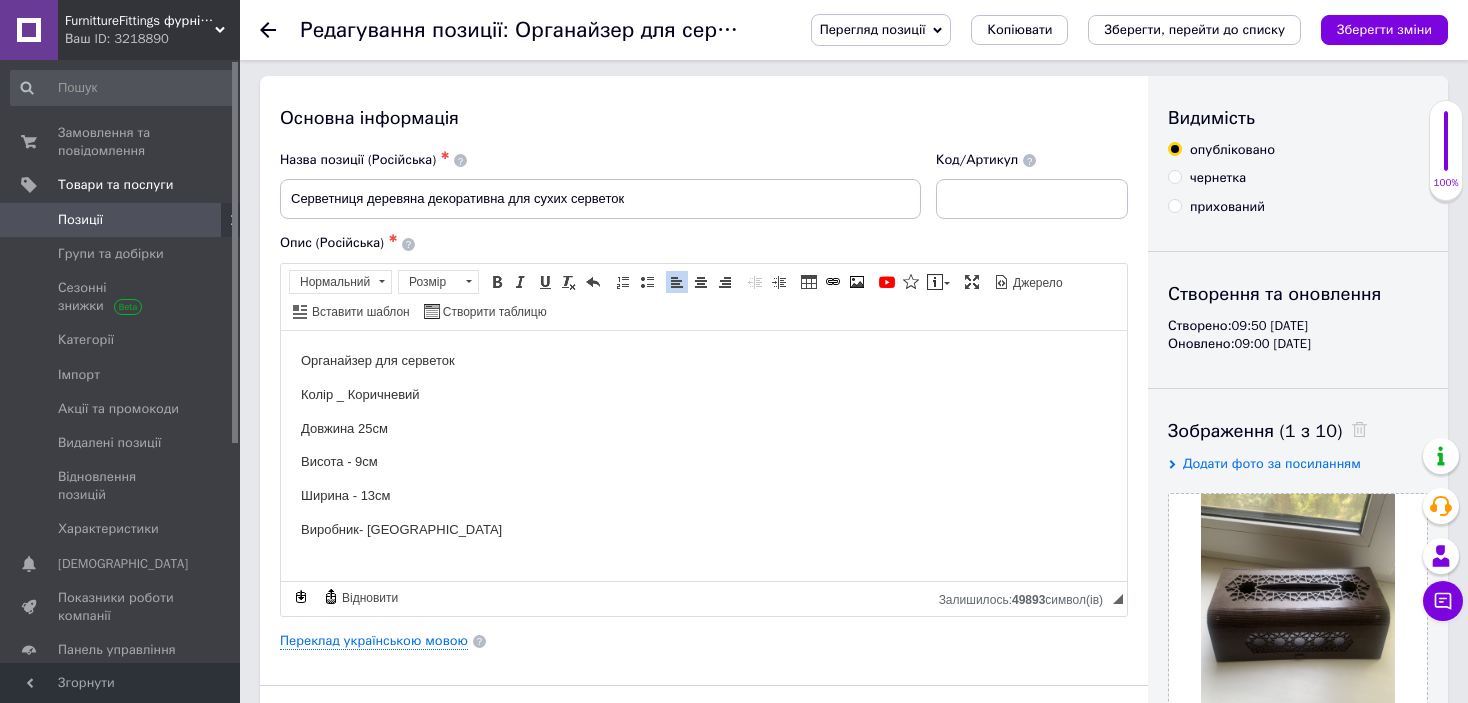 scroll, scrollTop: 0, scrollLeft: 0, axis: both 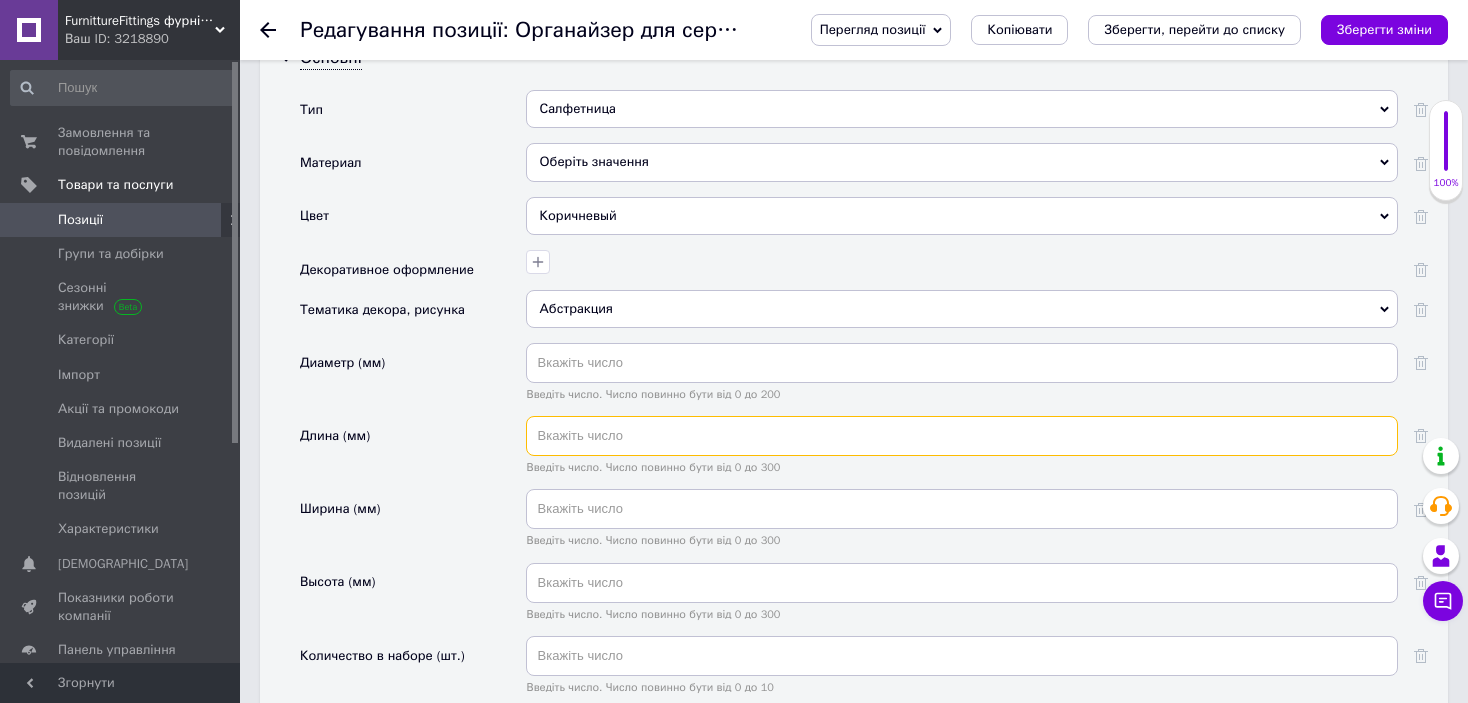 click at bounding box center [962, 436] 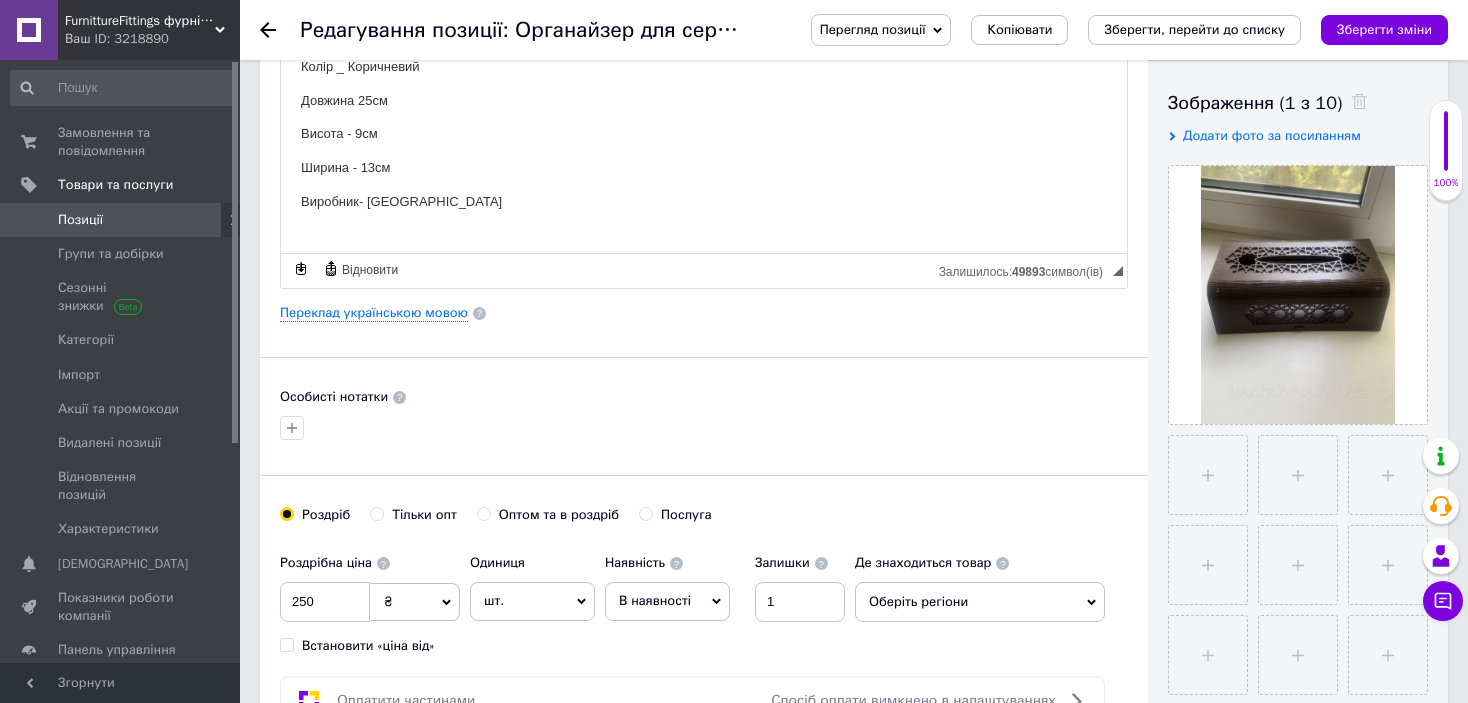 scroll, scrollTop: 328, scrollLeft: 0, axis: vertical 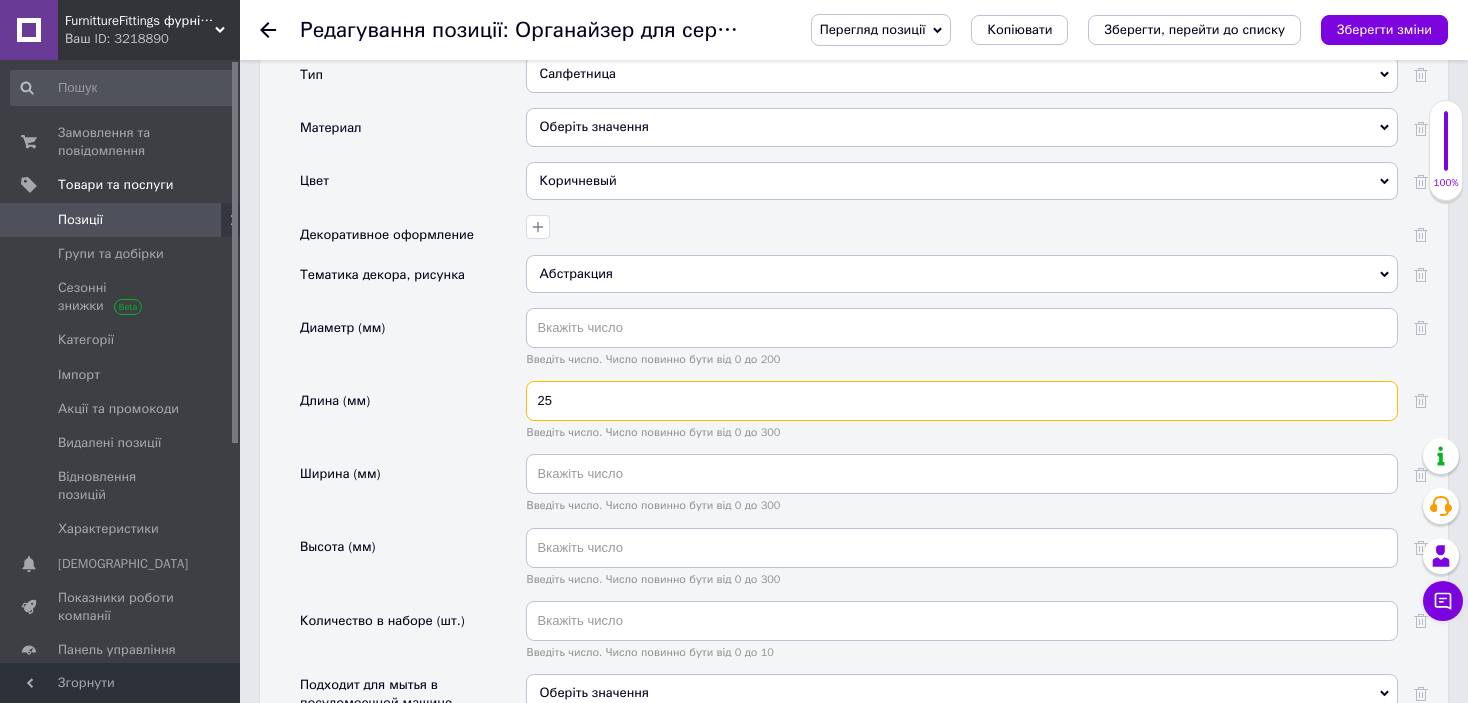 type on "25" 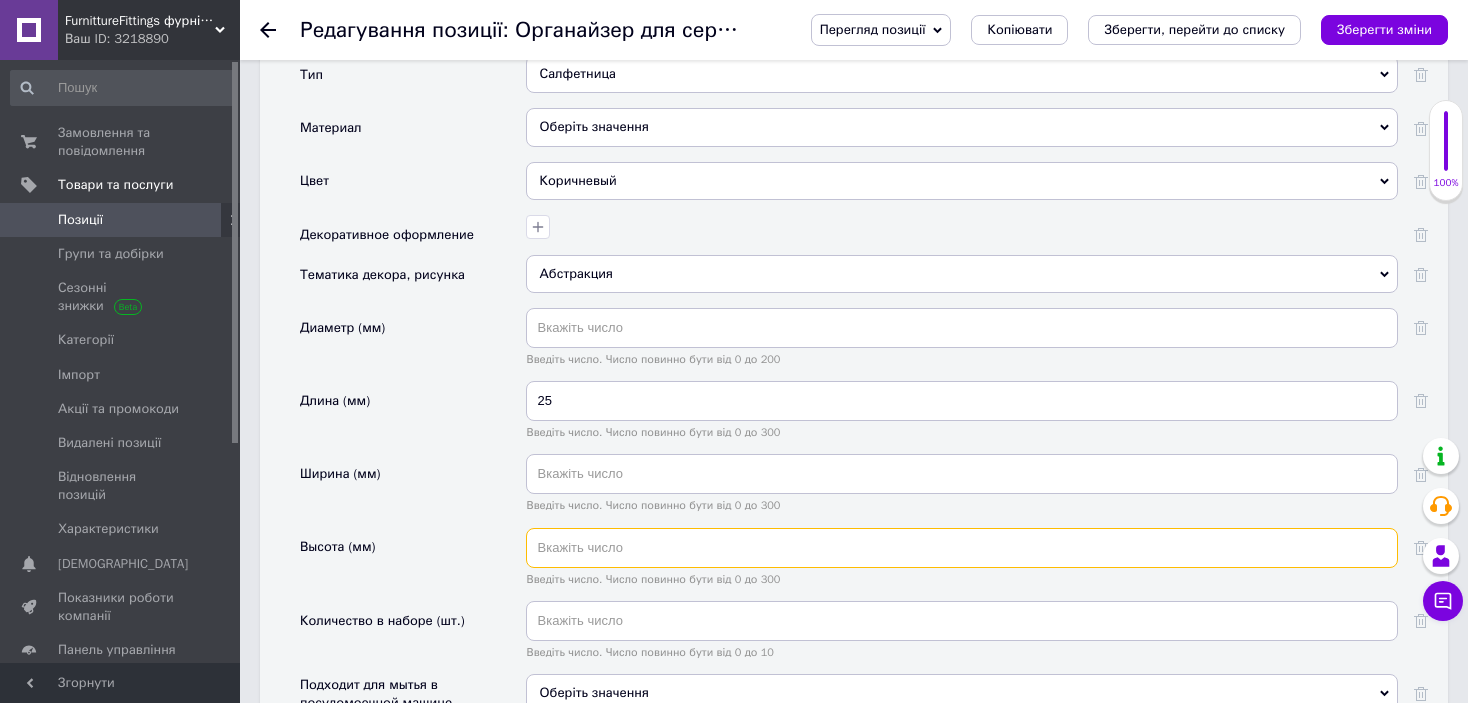 click at bounding box center (962, 548) 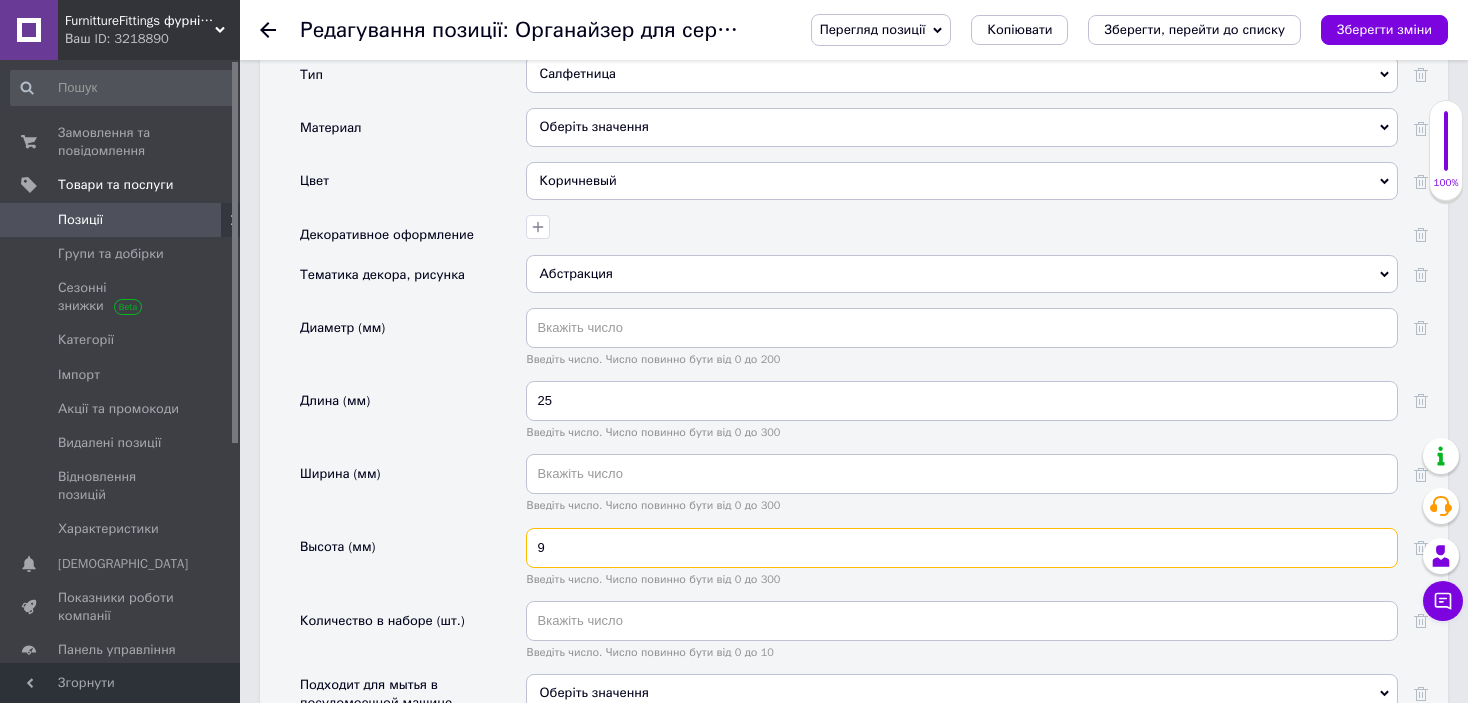 type on "9" 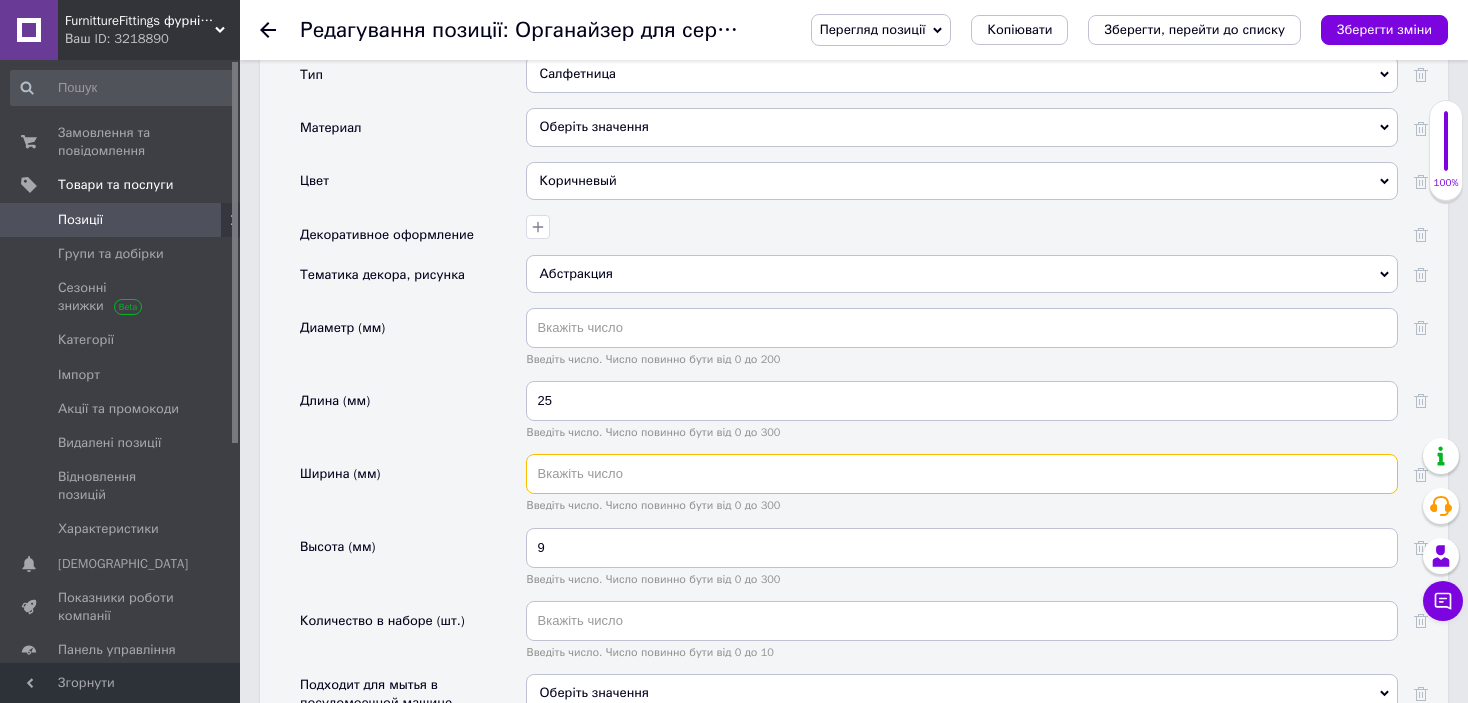 click at bounding box center [962, 474] 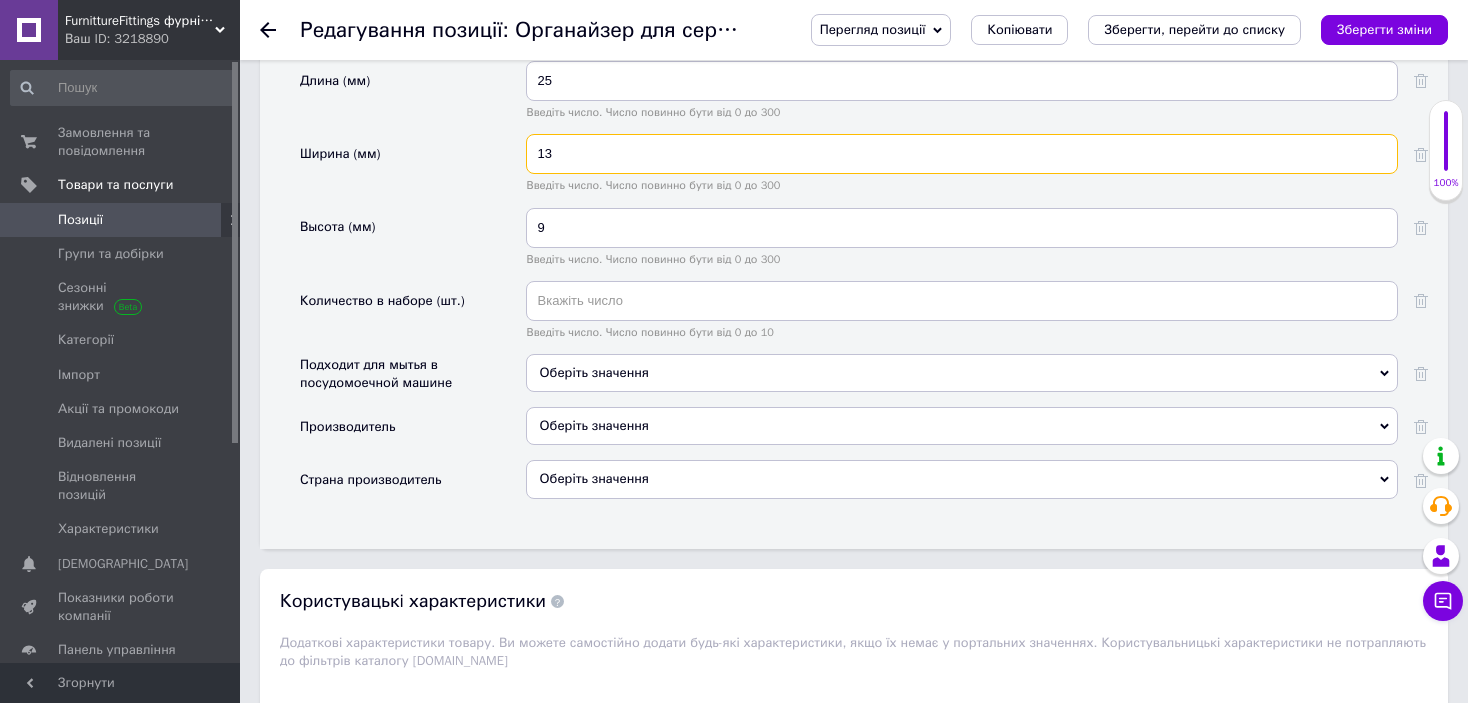scroll, scrollTop: 2169, scrollLeft: 0, axis: vertical 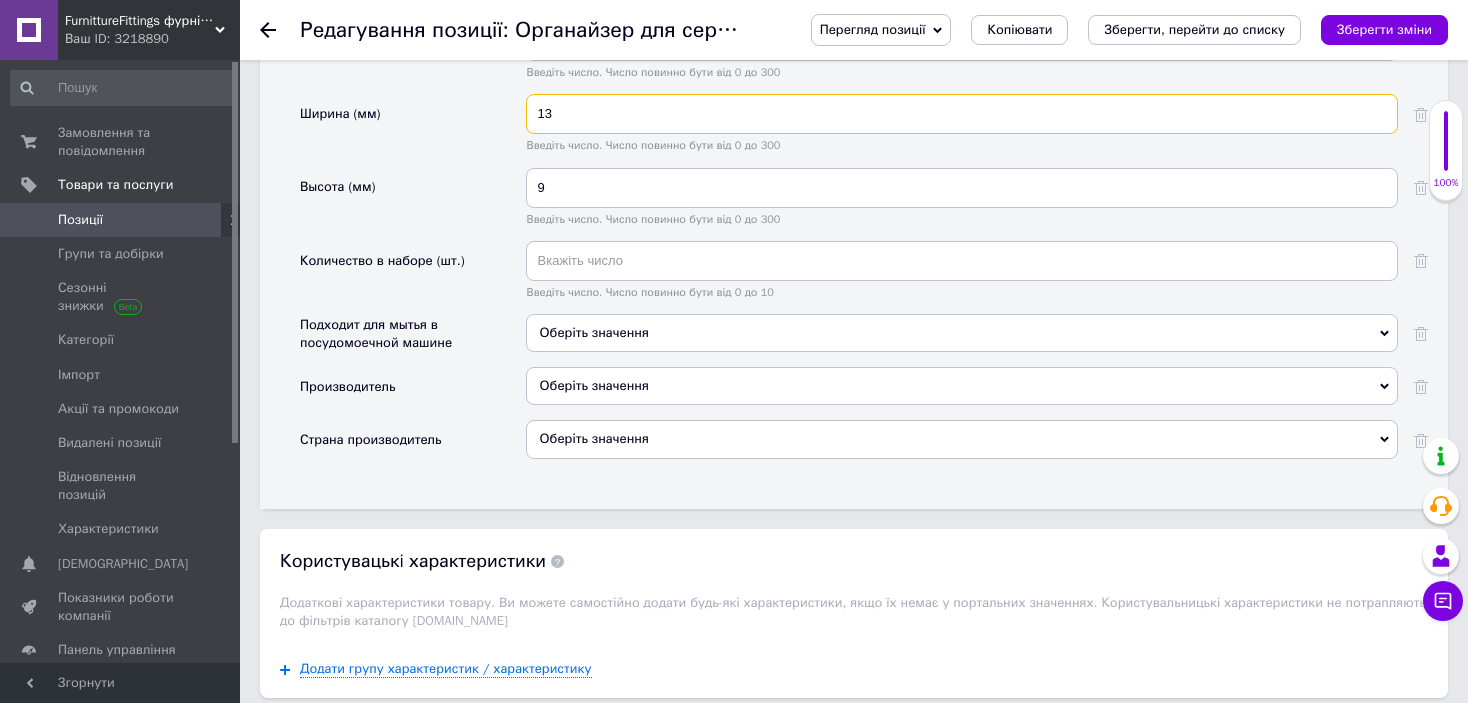 type on "13" 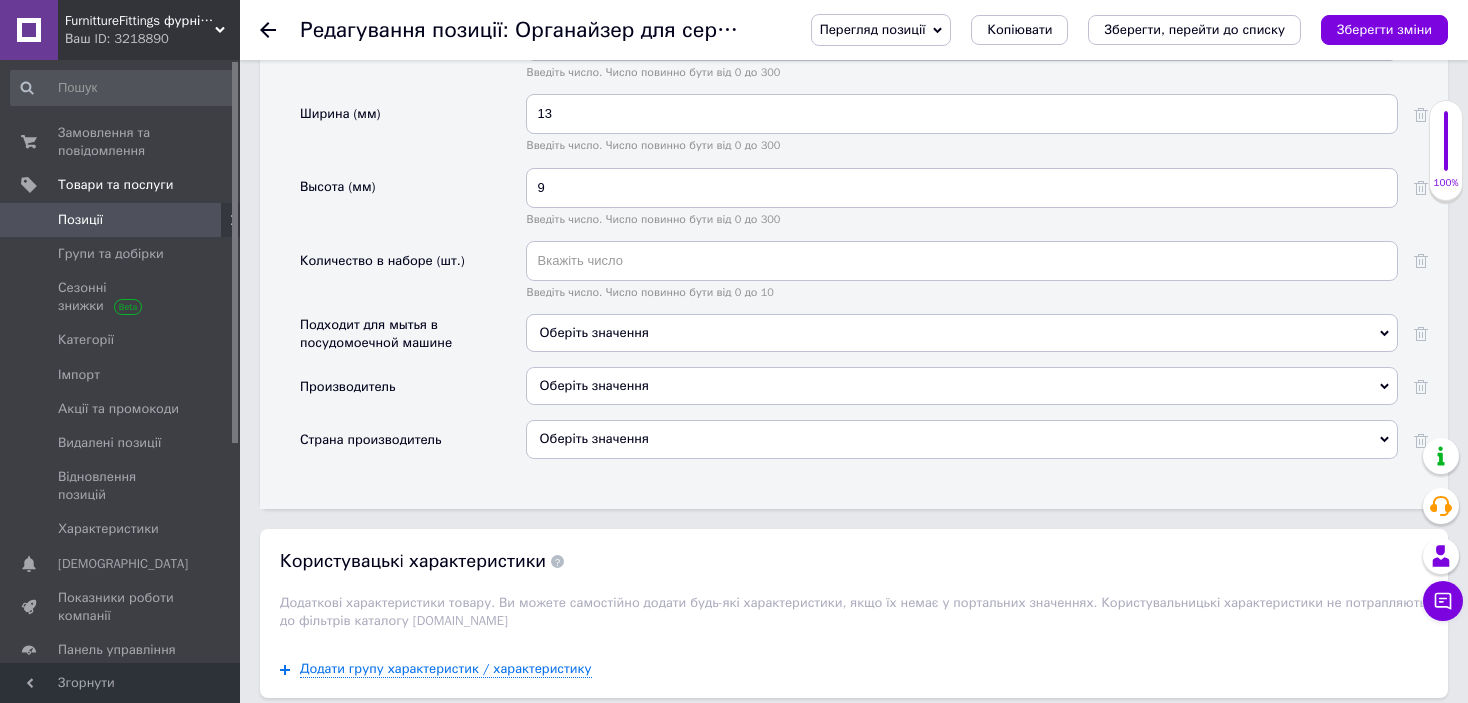 click on "Производитель" at bounding box center [413, 393] 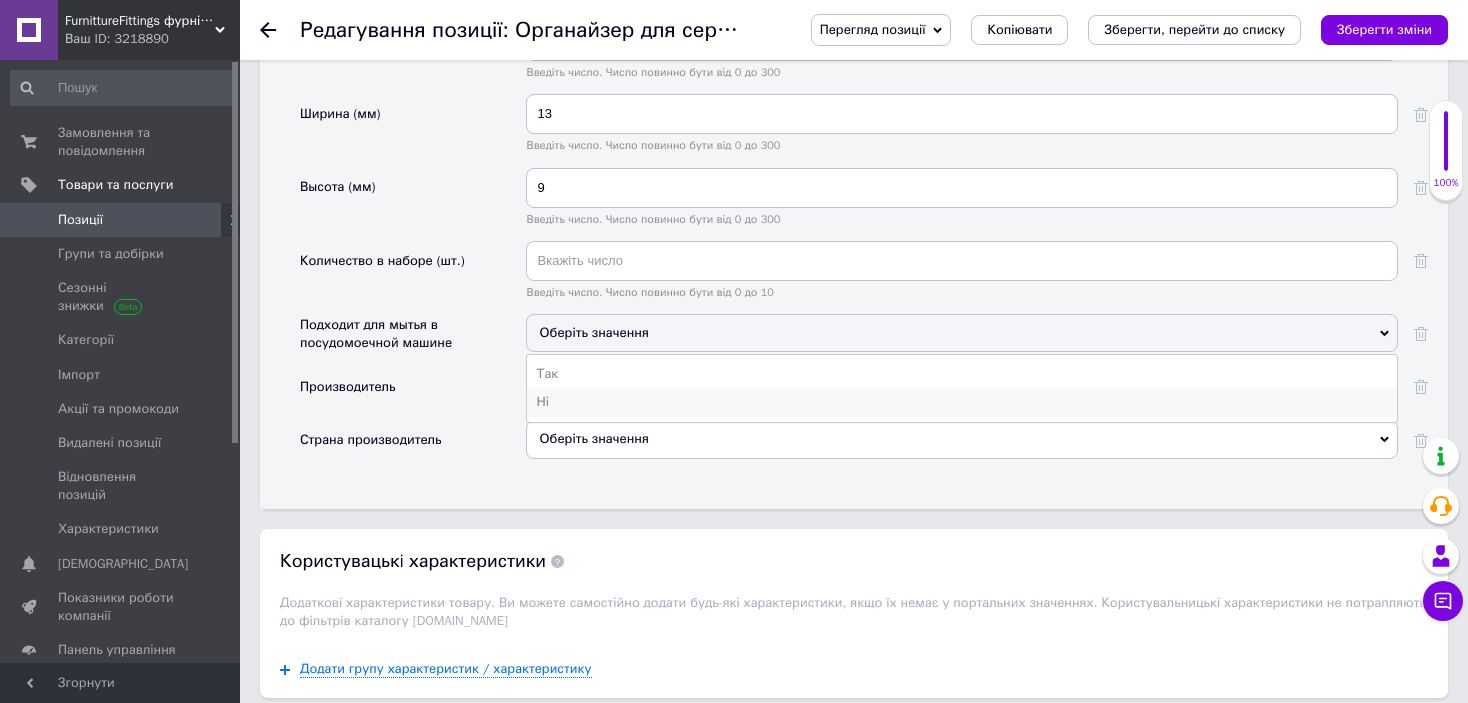 click on "Ні" at bounding box center (962, 402) 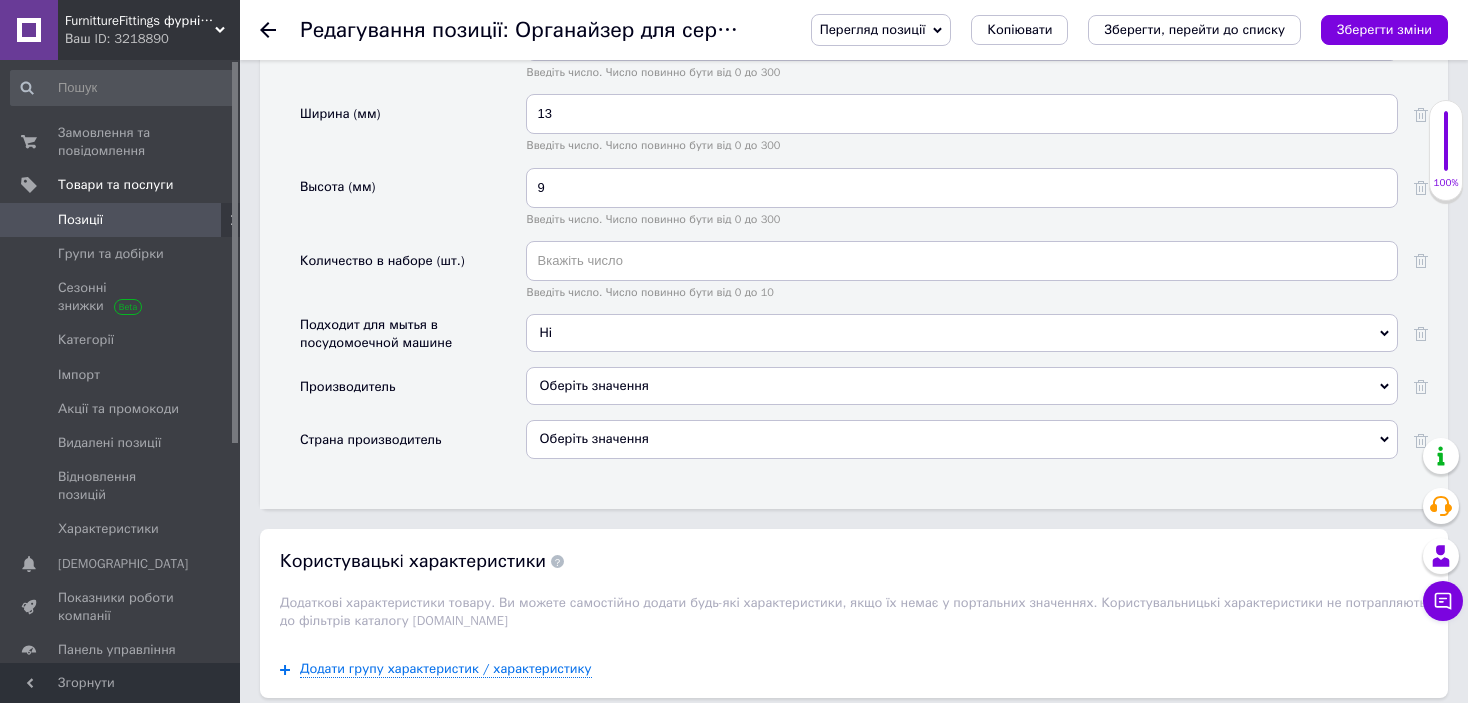 click on "Оберіть значення" at bounding box center (962, 386) 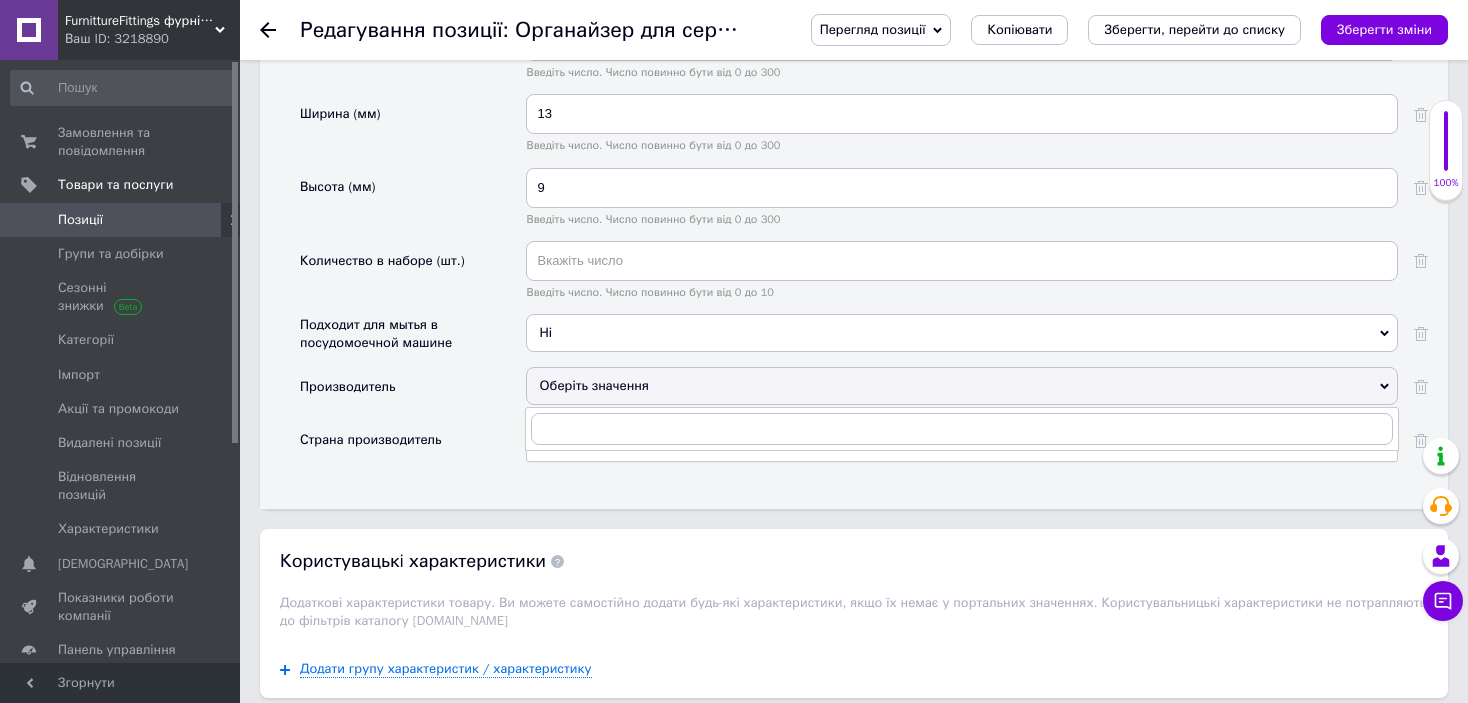 click on "Оберіть значення" at bounding box center [962, 386] 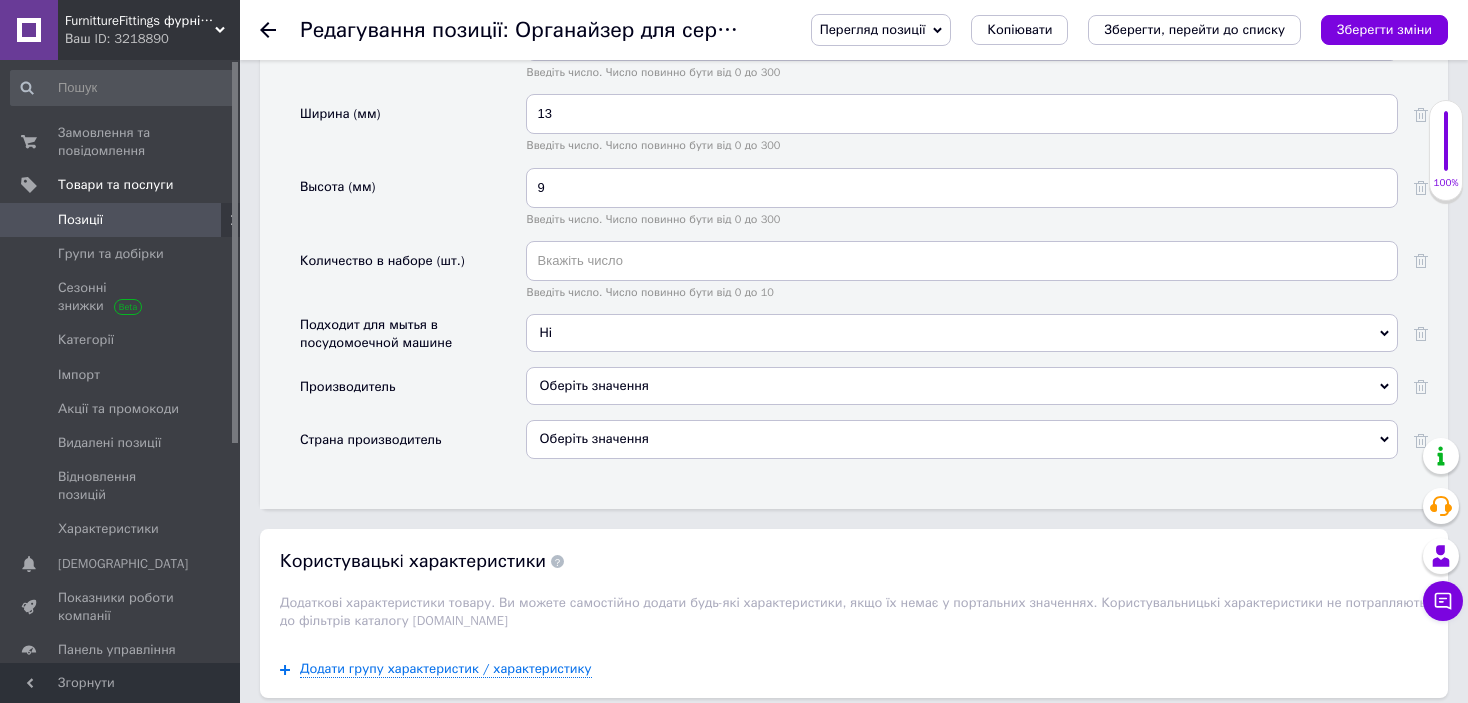 click on "Оберіть значення" at bounding box center (962, 386) 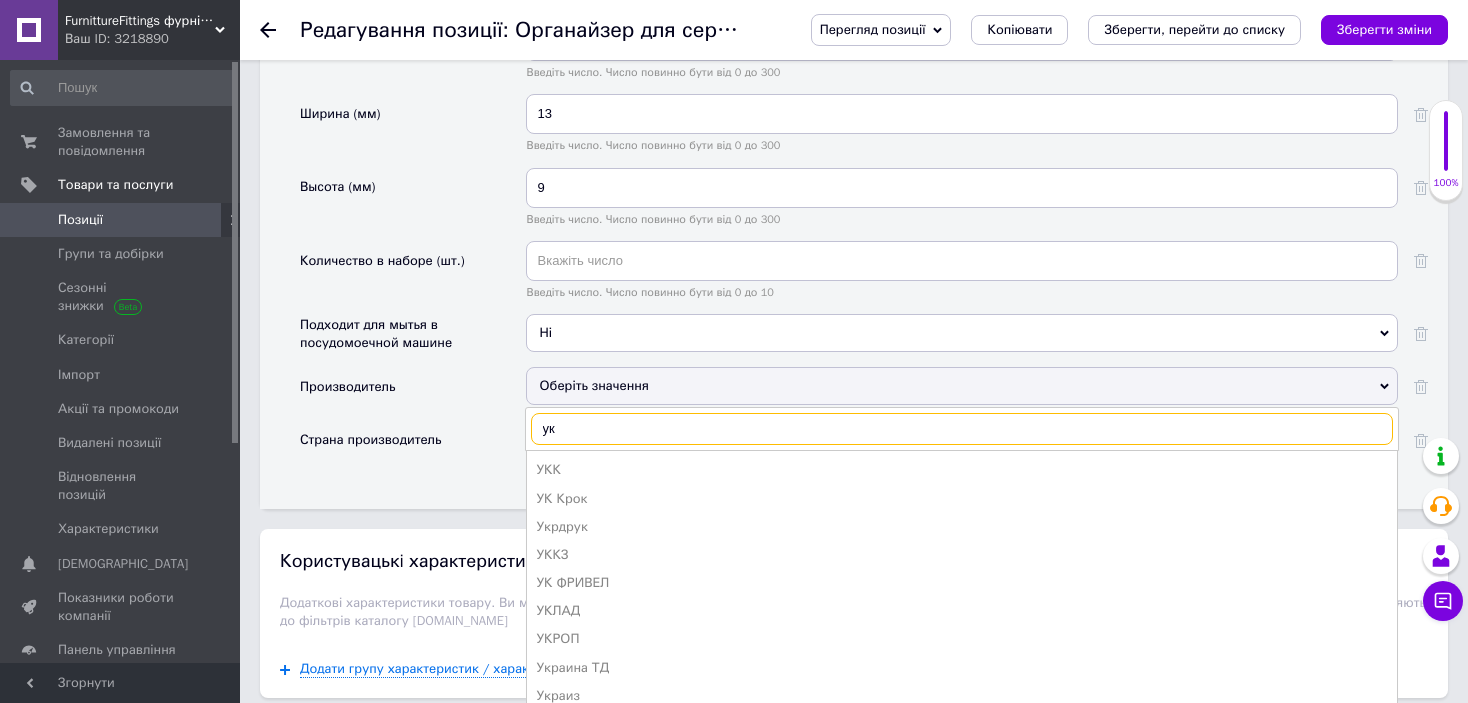 type on "у" 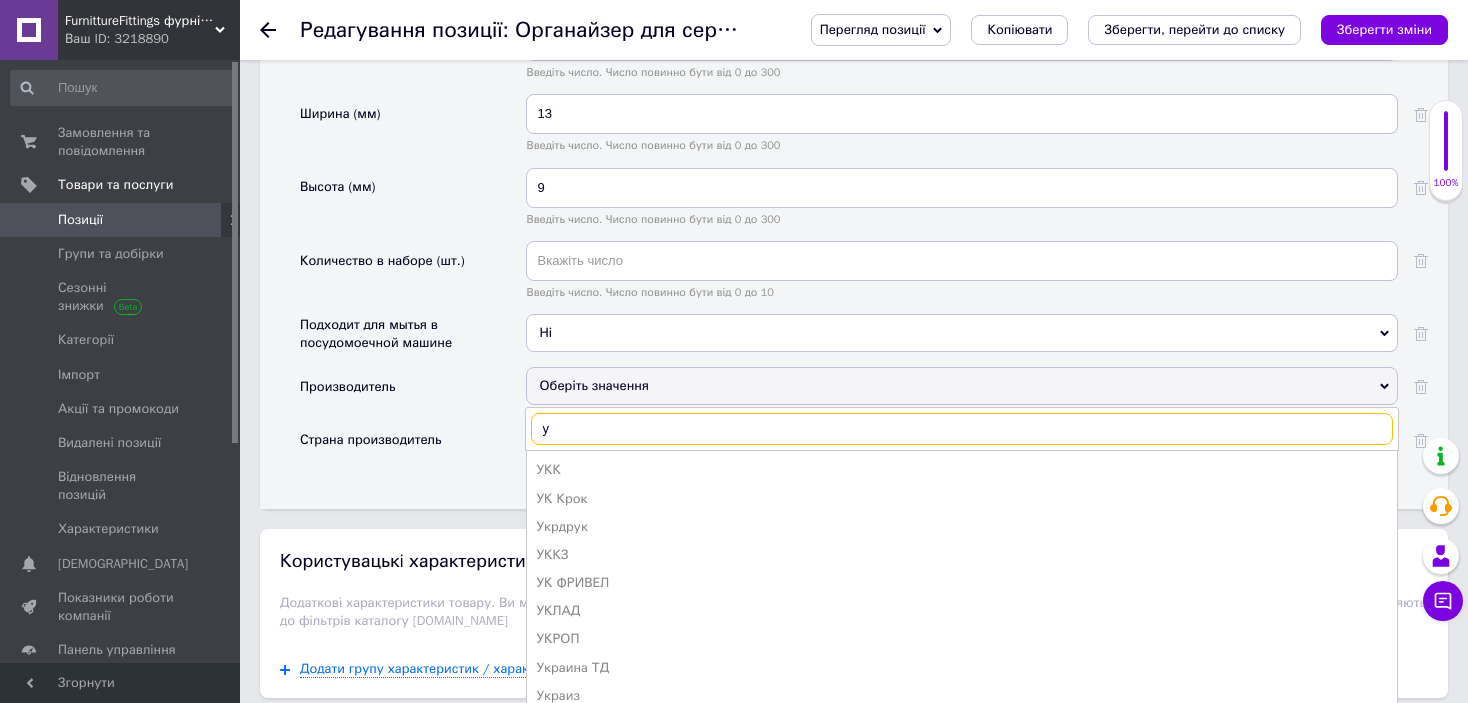 type 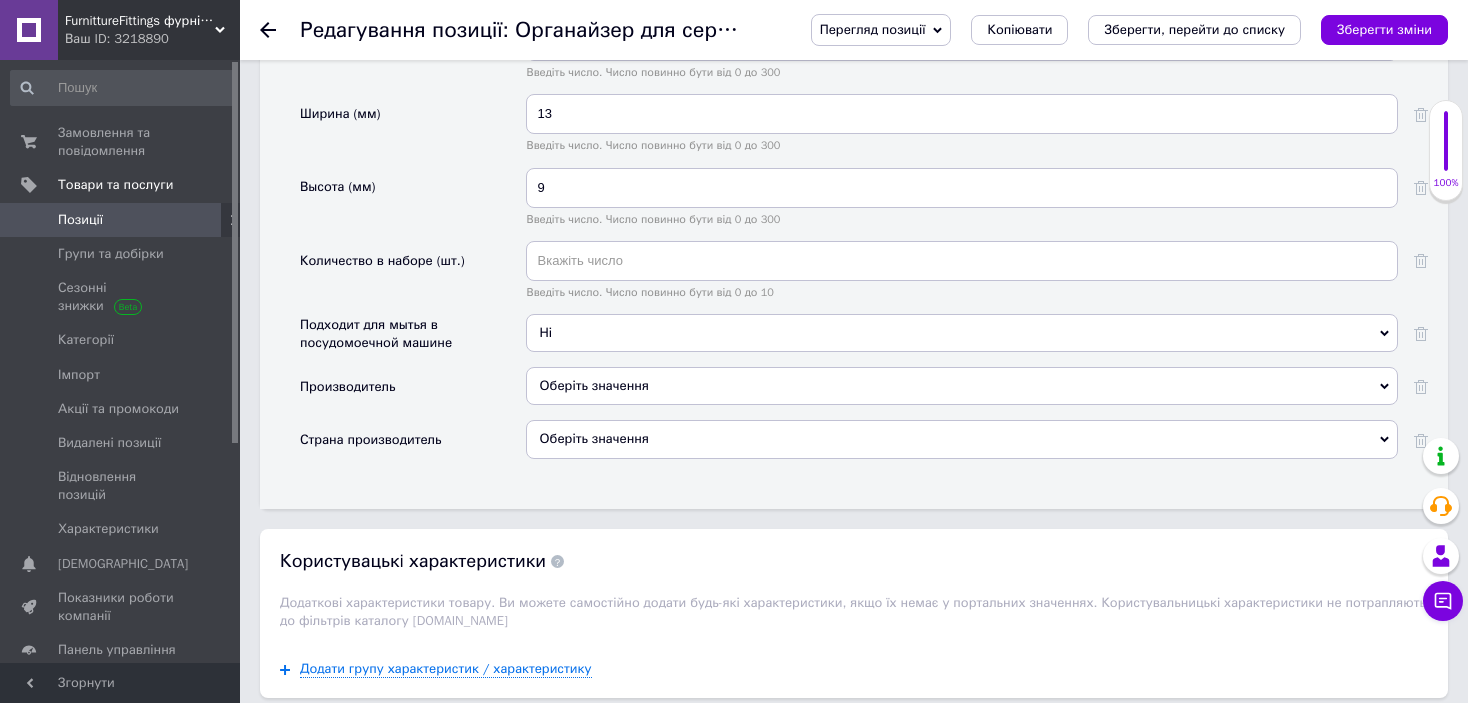 click on "Страна производитель" at bounding box center (413, 446) 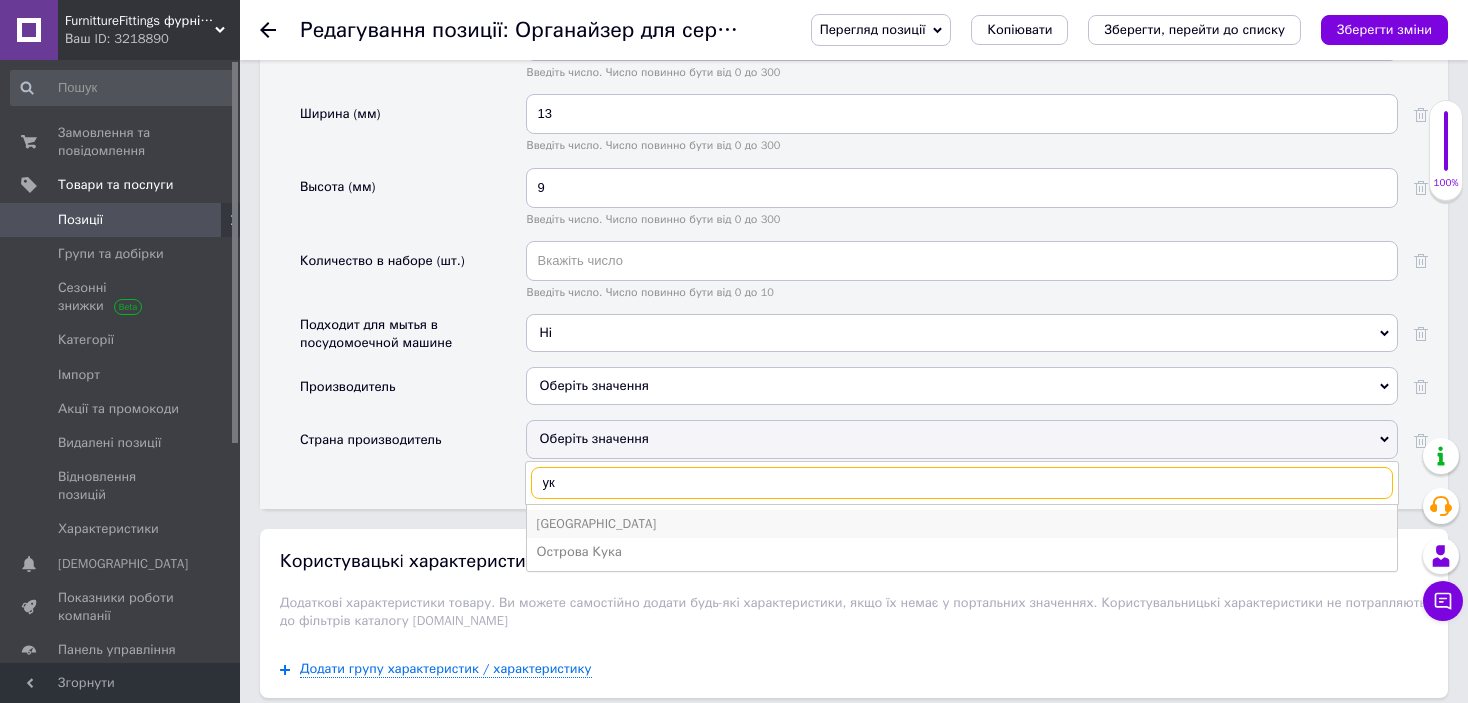 type on "ук" 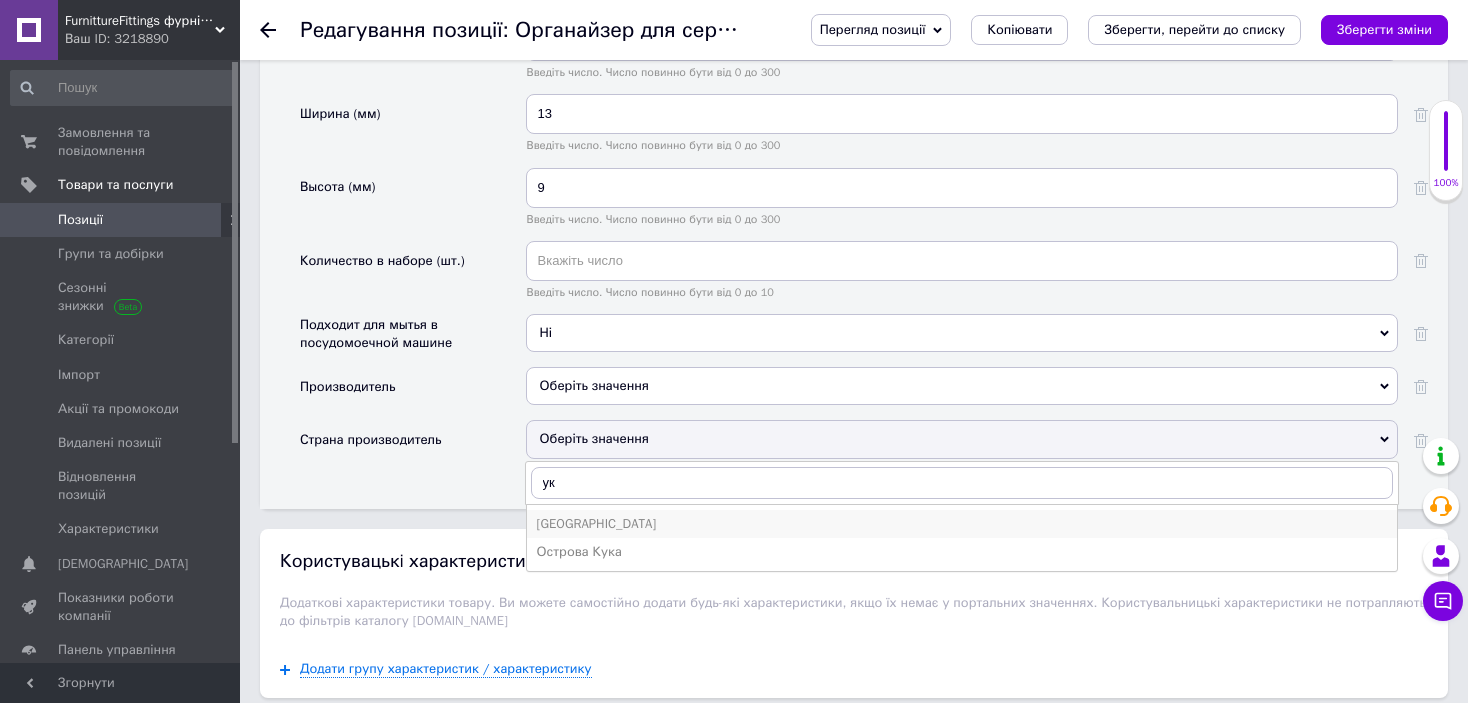 click on "Украина" at bounding box center [962, 524] 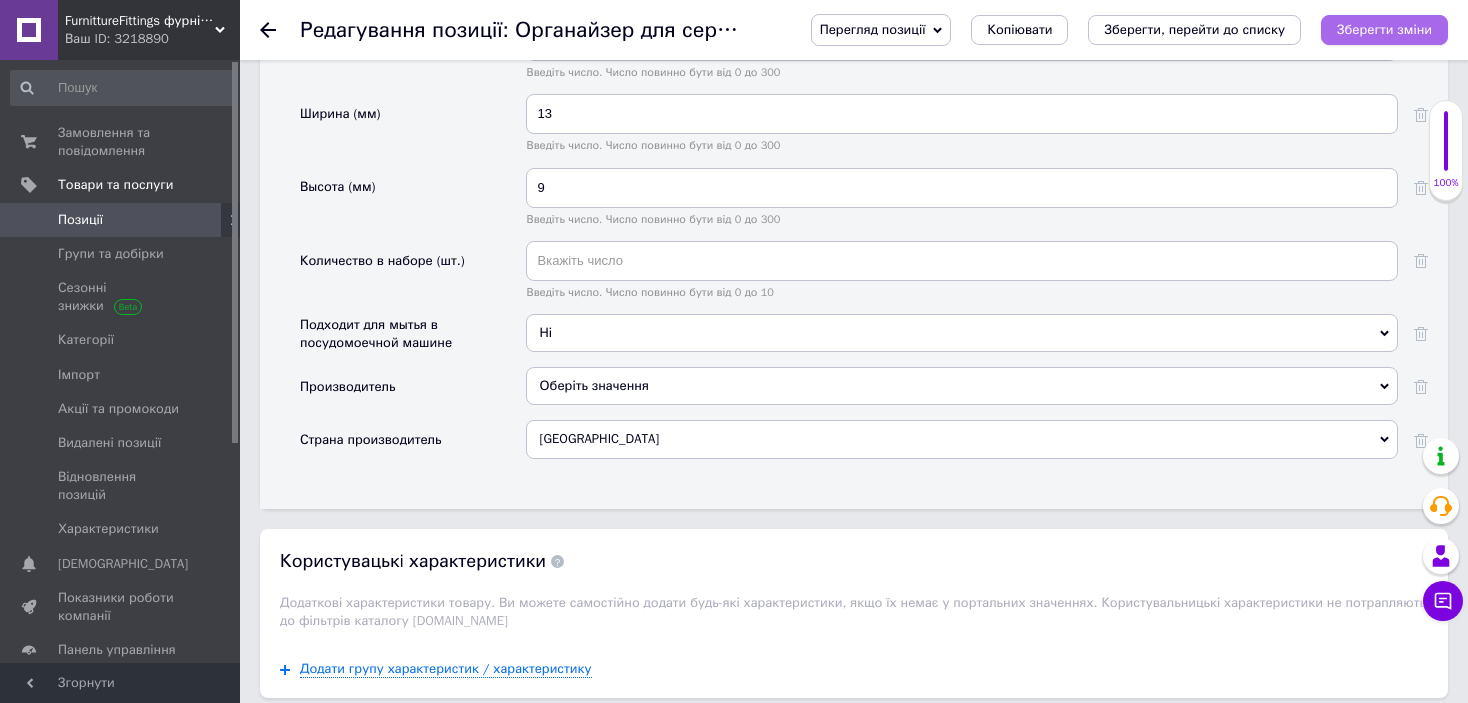 click on "Зберегти зміни" at bounding box center [1384, 30] 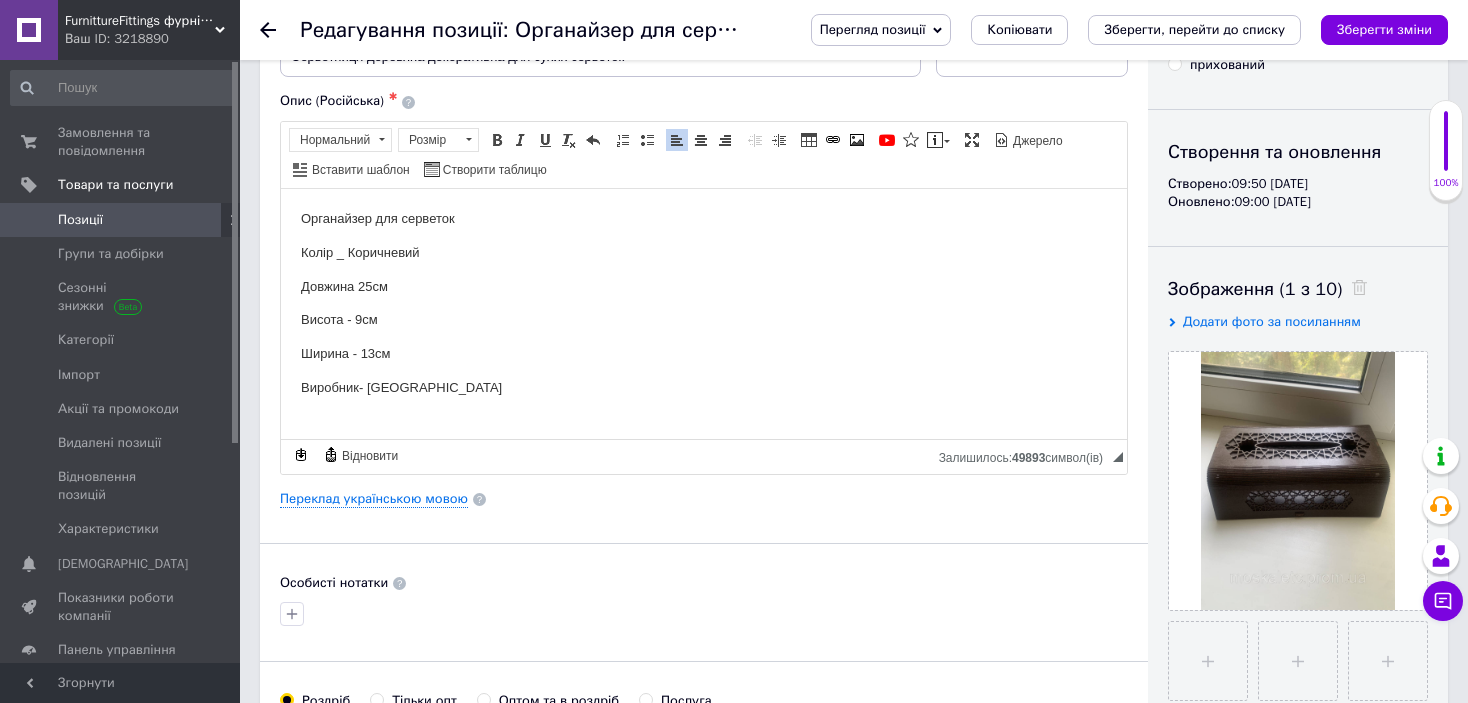 scroll, scrollTop: 0, scrollLeft: 0, axis: both 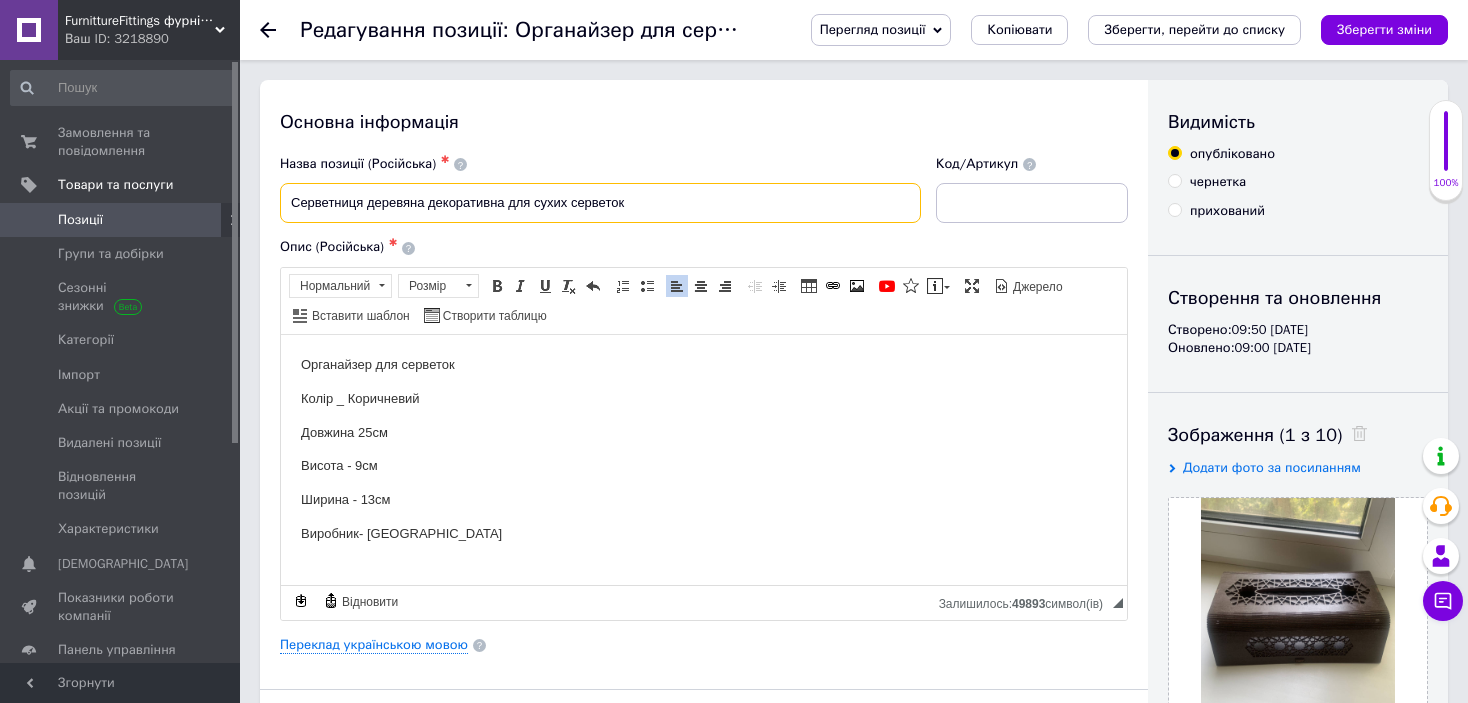 drag, startPoint x: 286, startPoint y: 201, endPoint x: 623, endPoint y: 204, distance: 337.01337 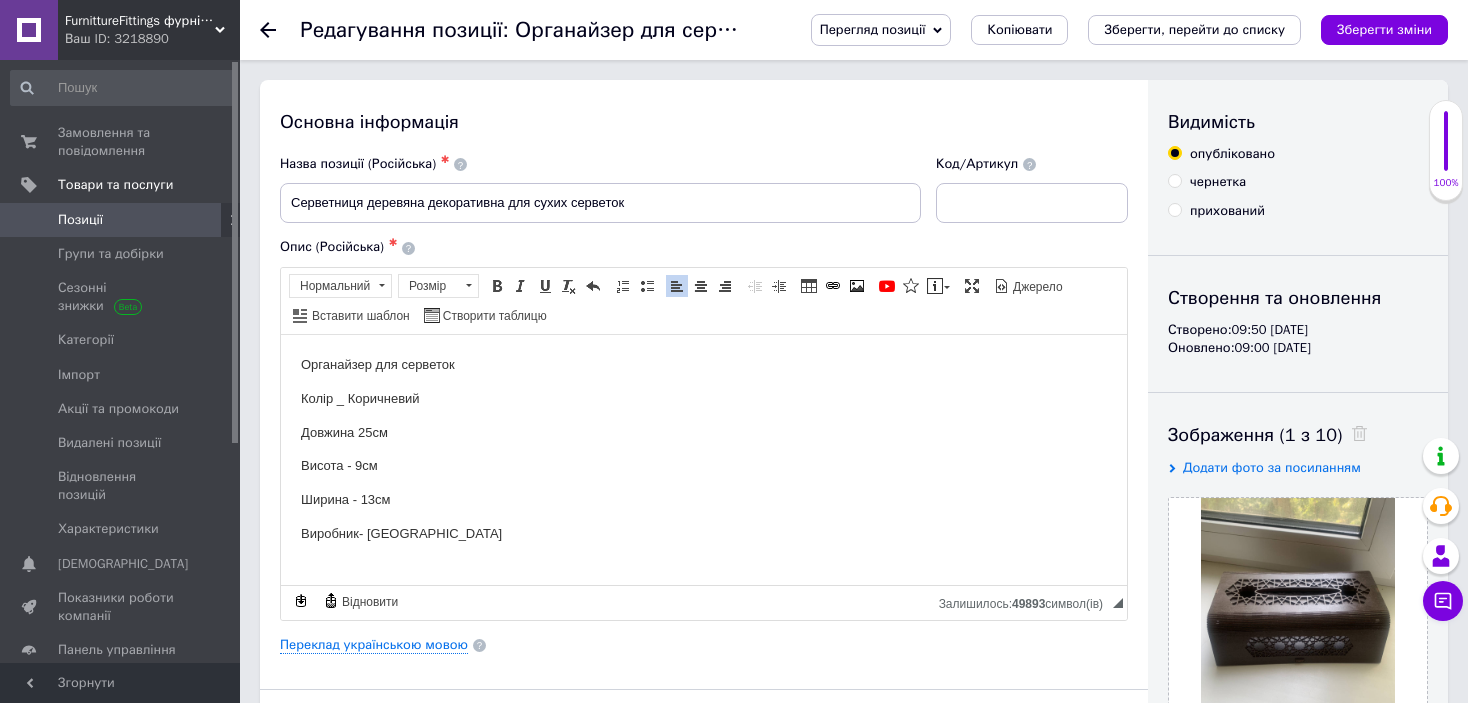click on "Органайзер для серветок" at bounding box center [704, 364] 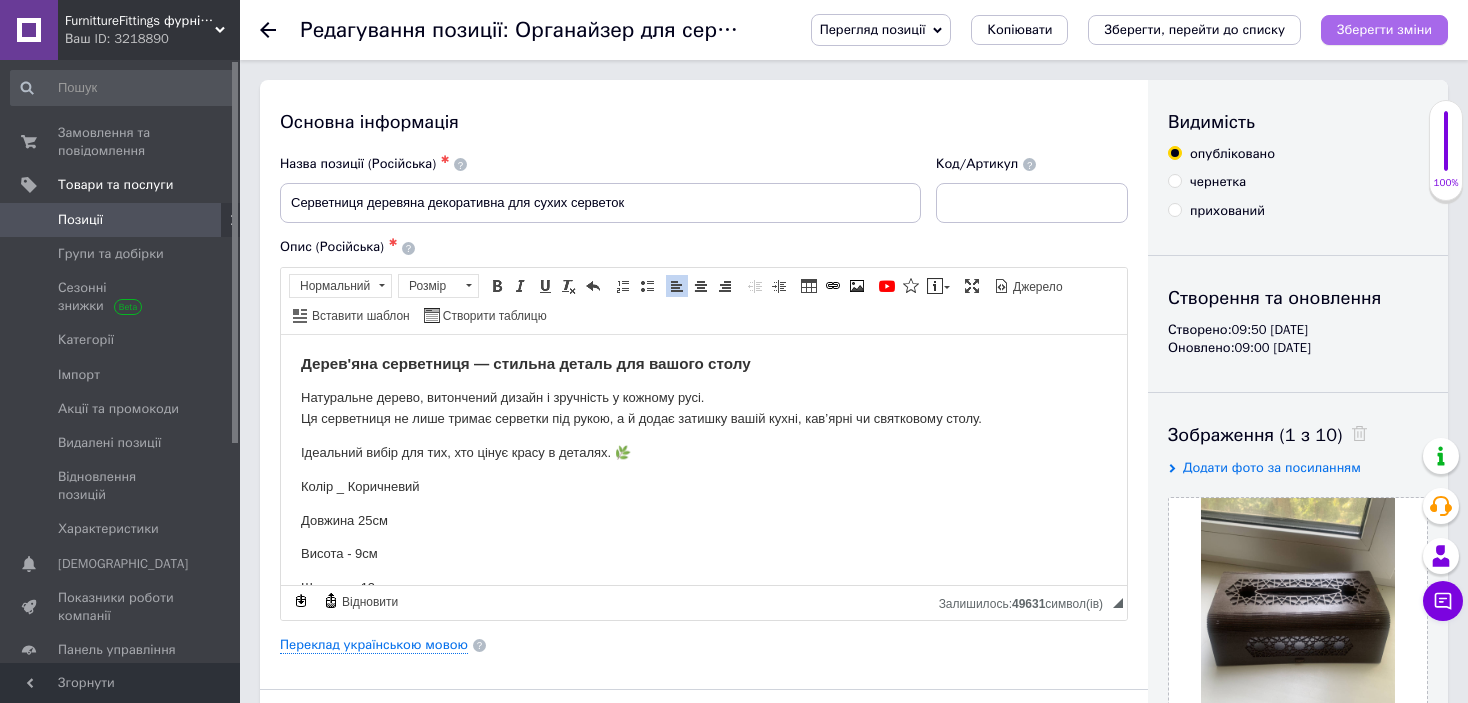 click on "Зберегти зміни" at bounding box center [1384, 30] 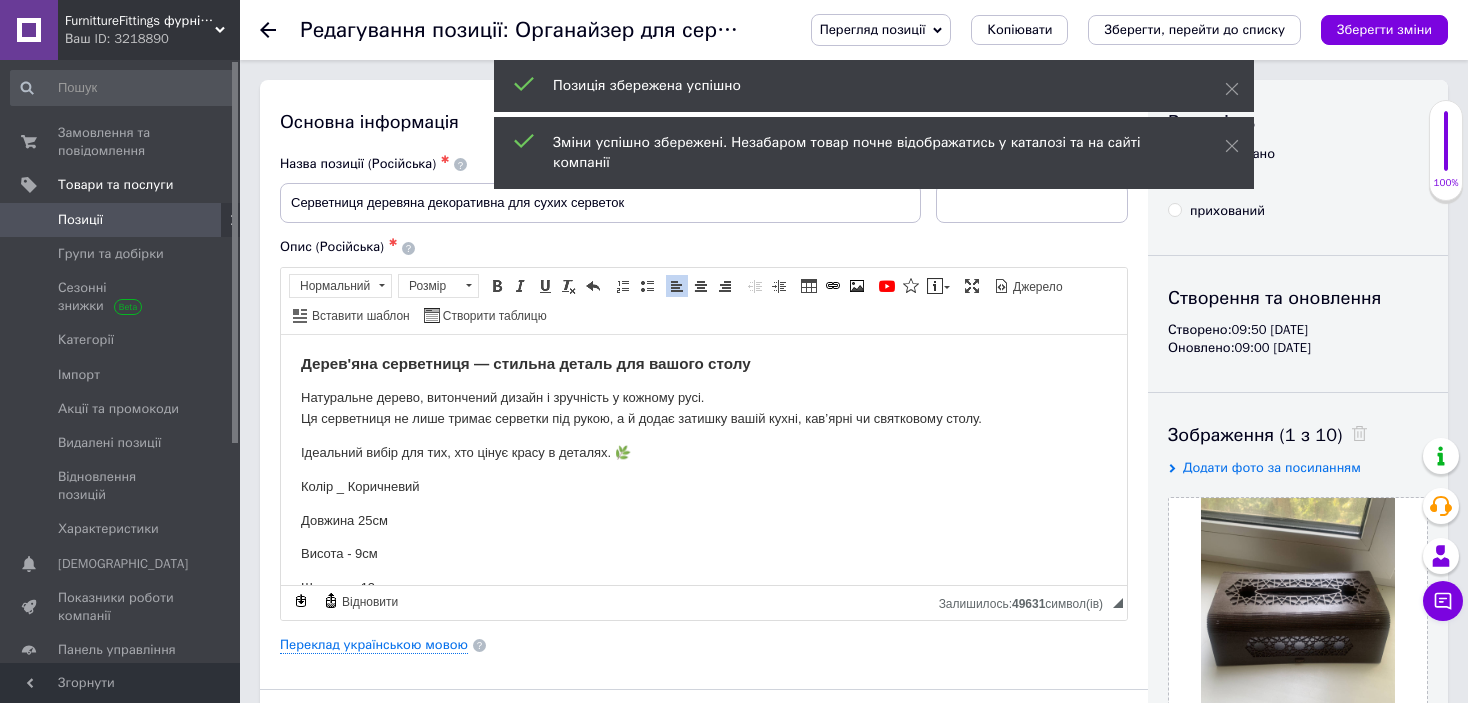 click 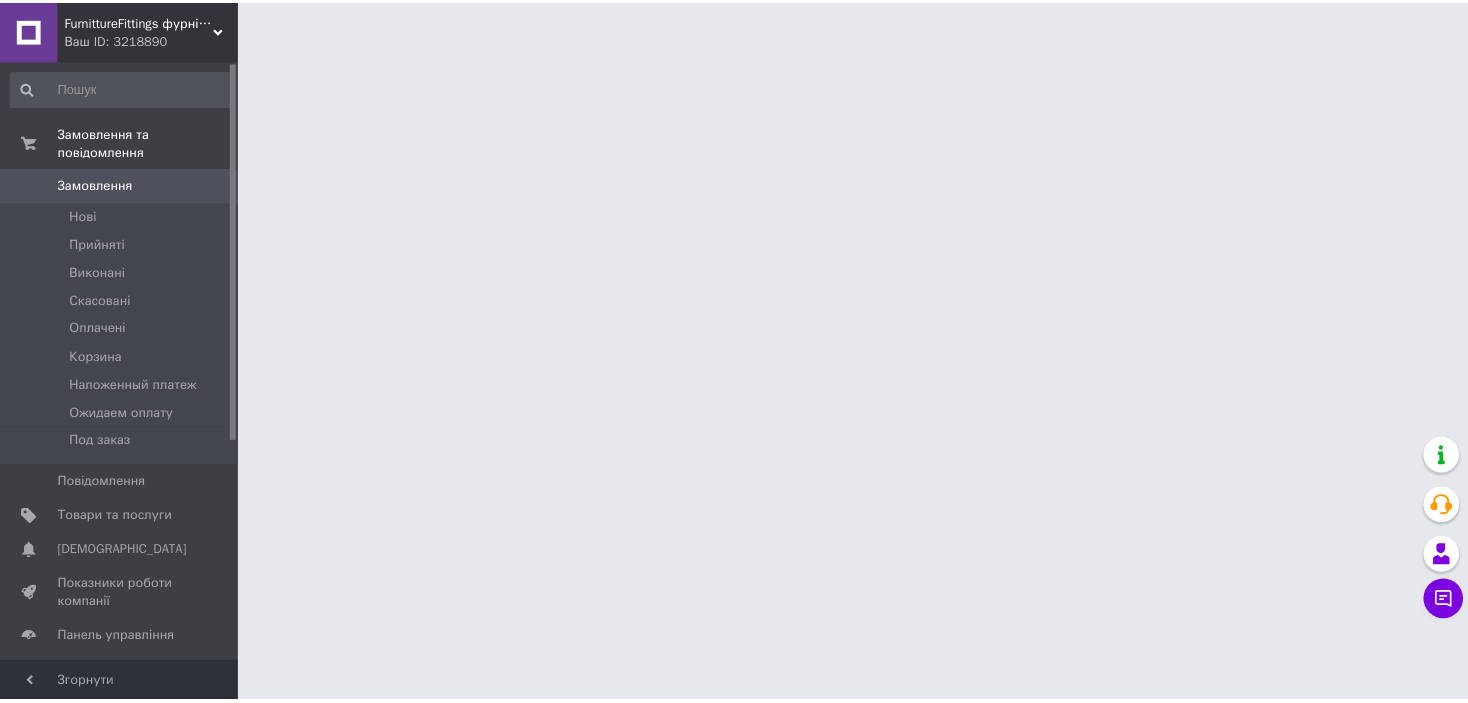scroll, scrollTop: 0, scrollLeft: 0, axis: both 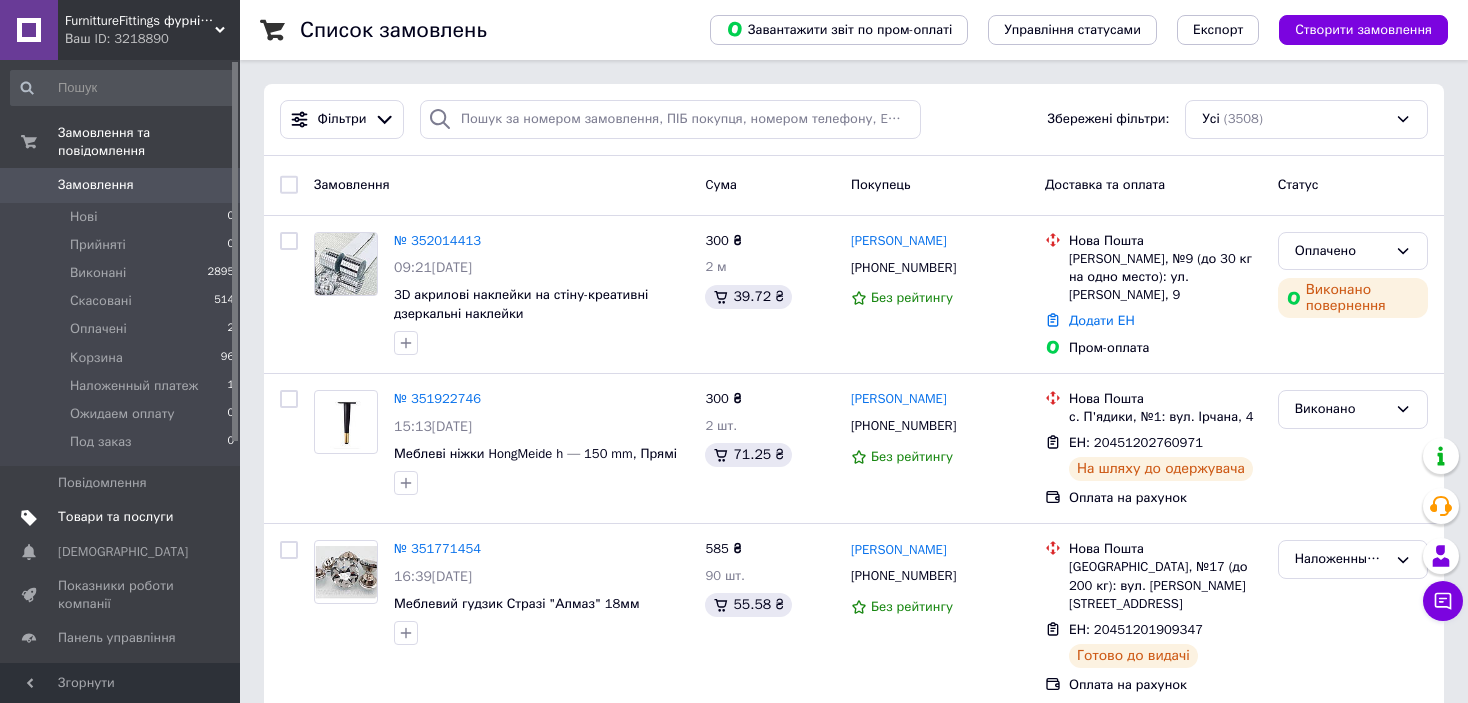 click on "Товари та послуги" at bounding box center [115, 517] 